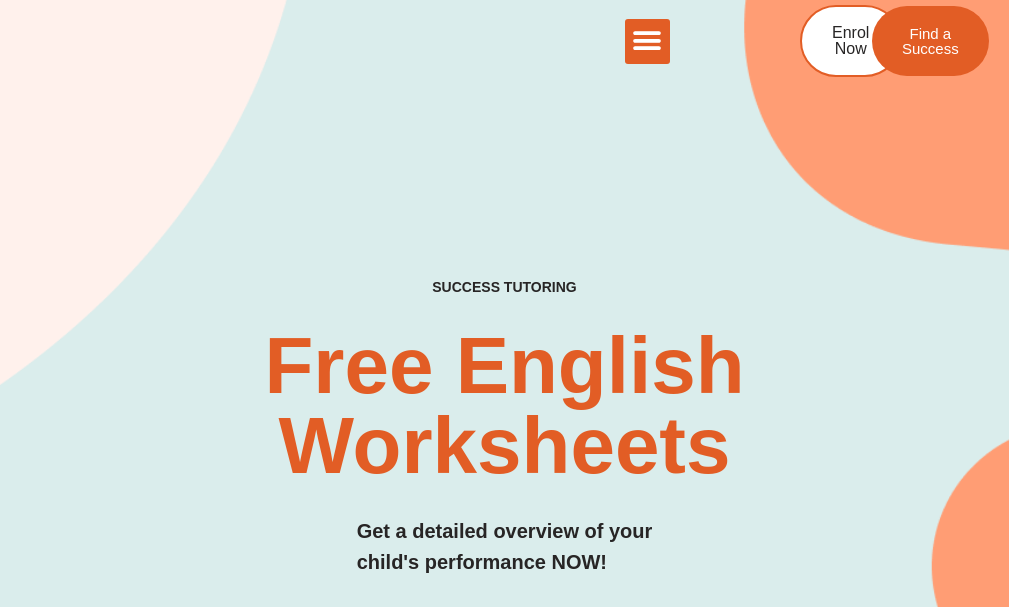 scroll, scrollTop: 500, scrollLeft: 0, axis: vertical 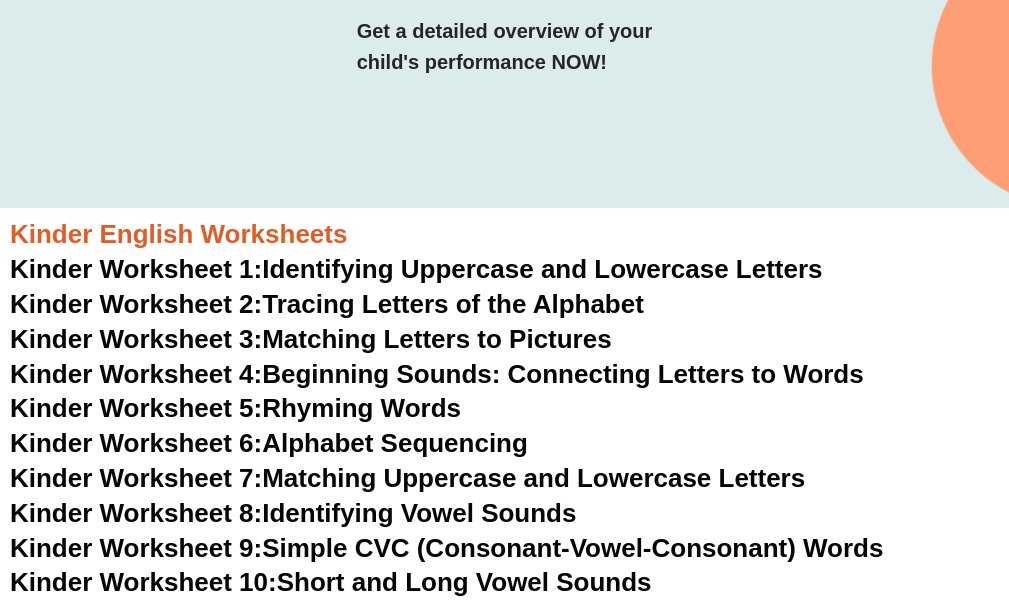 click on "Kinder Worksheet 2:  Tracing Letters of the Alphabet" at bounding box center (327, 304) 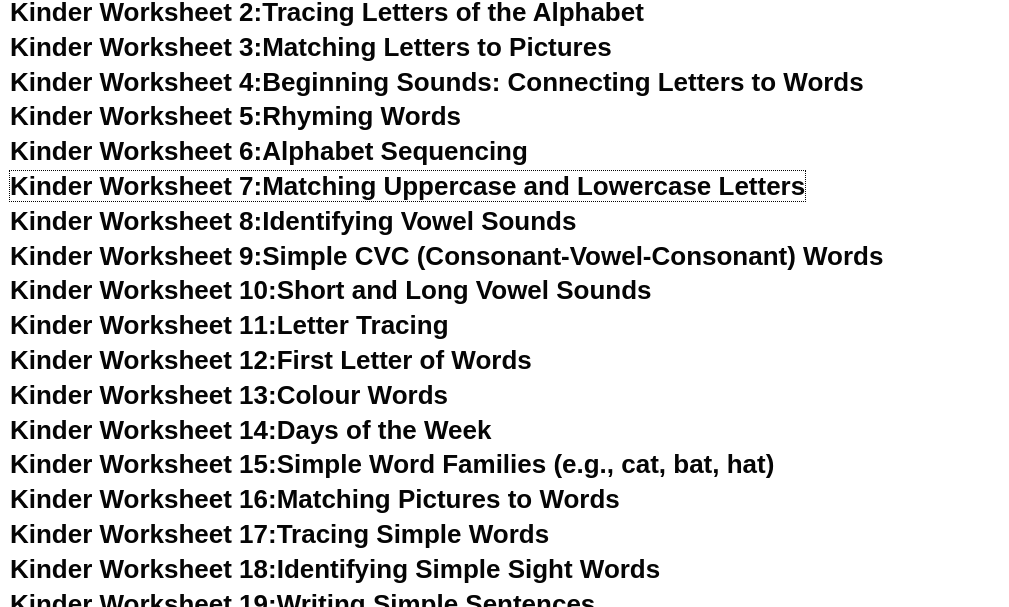 scroll, scrollTop: 800, scrollLeft: 0, axis: vertical 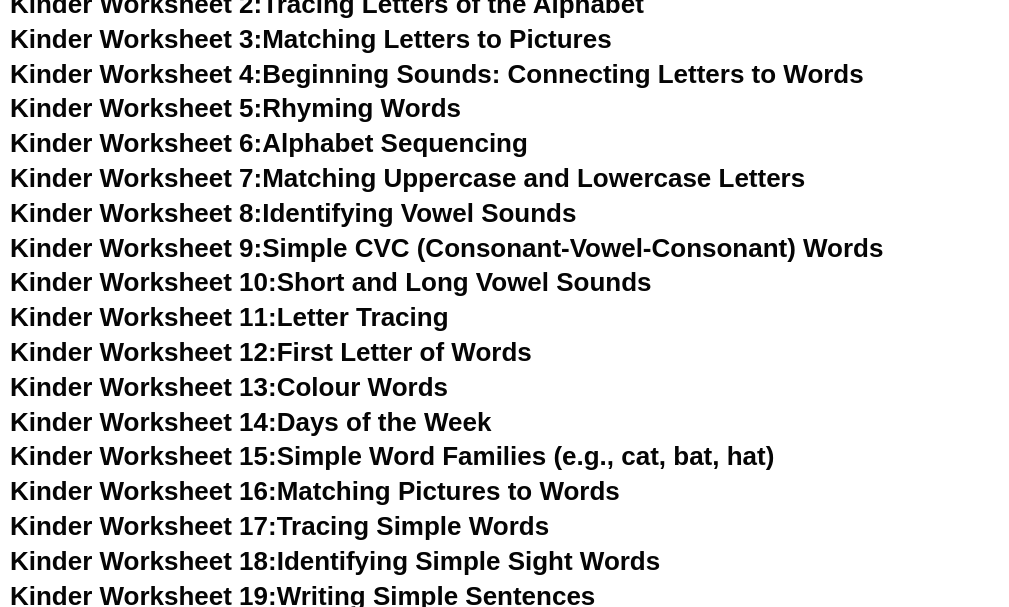 click on "Kinder Worksheet 8:" at bounding box center [136, 213] 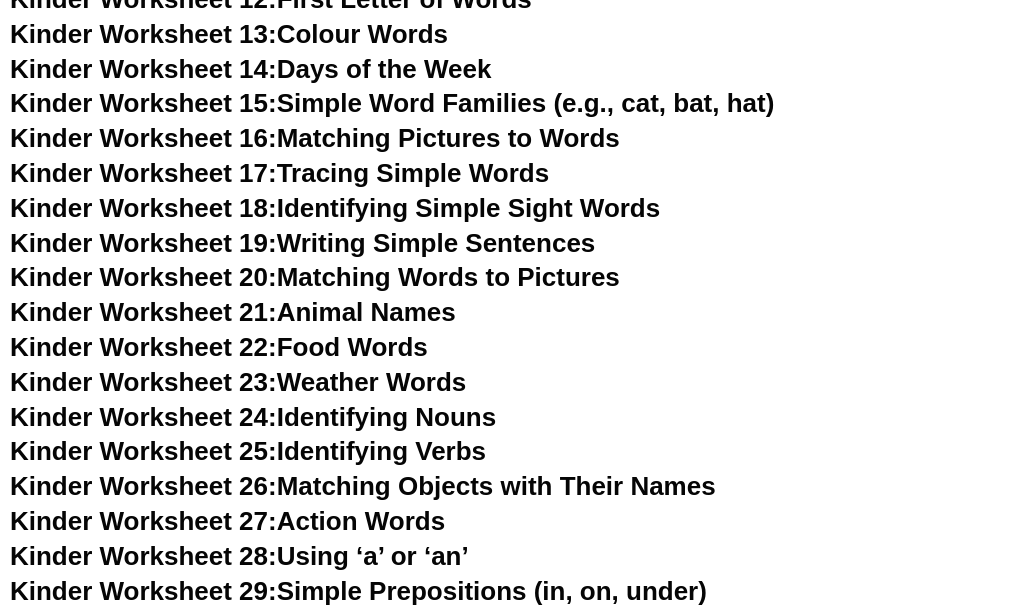 scroll, scrollTop: 1200, scrollLeft: 0, axis: vertical 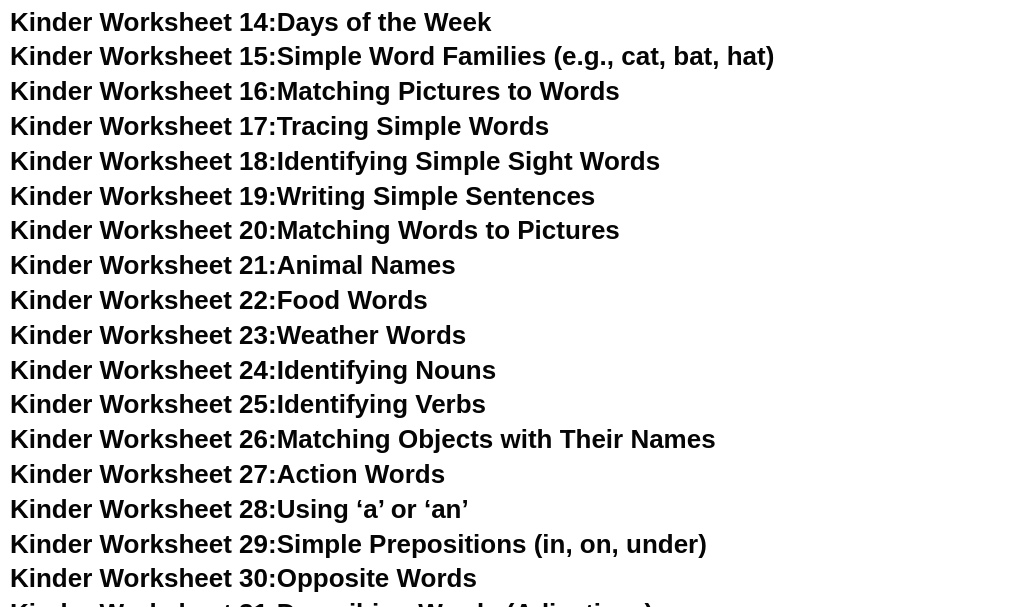 click on "Kinder Worksheet 21:  Animal Names" at bounding box center (233, 265) 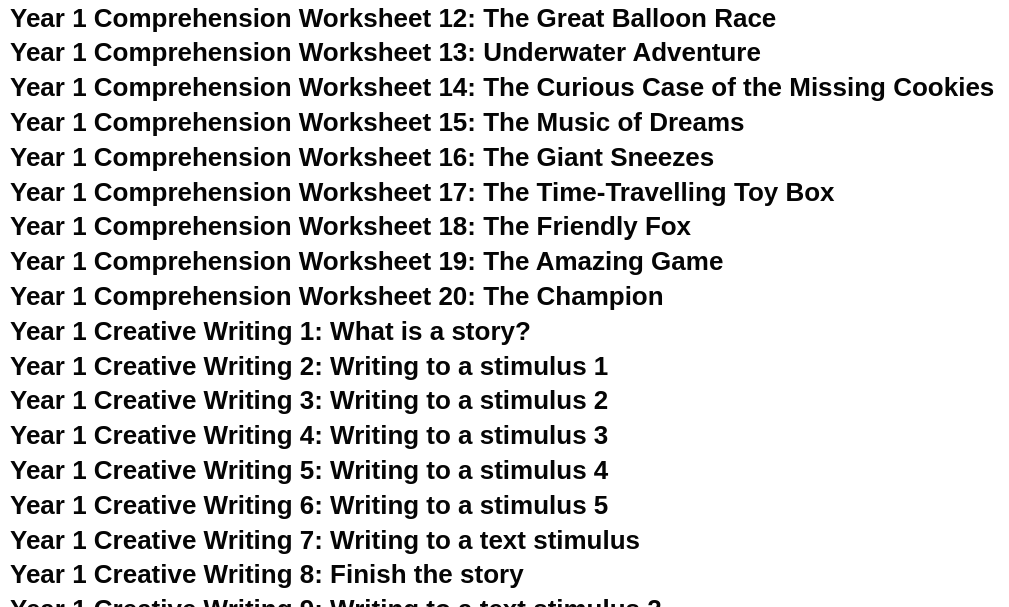 scroll, scrollTop: 2700, scrollLeft: 0, axis: vertical 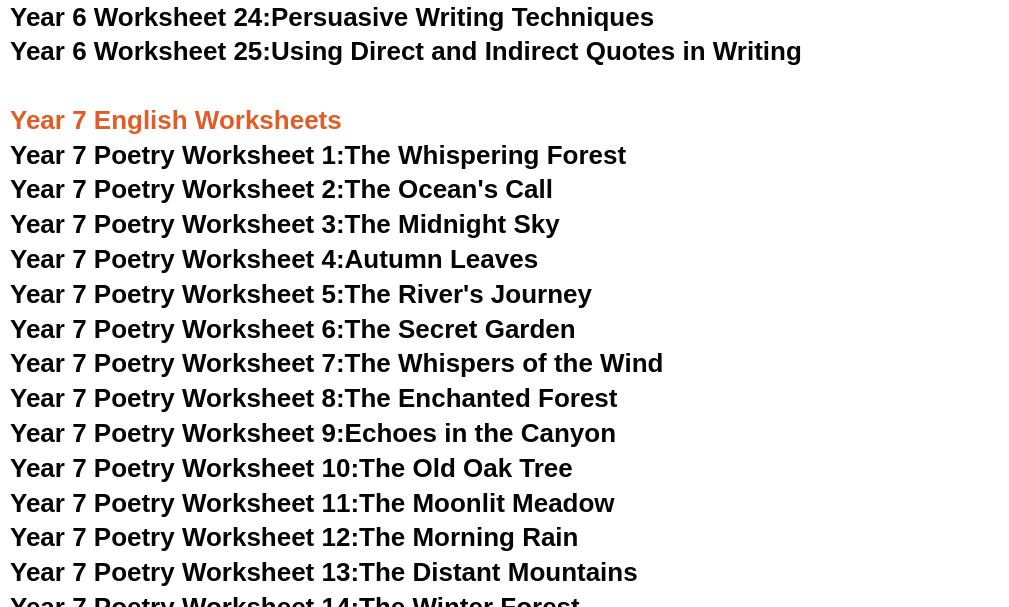 click on "Year 7 Poetry Worksheet 1:   The Whispering Forest" at bounding box center [318, 155] 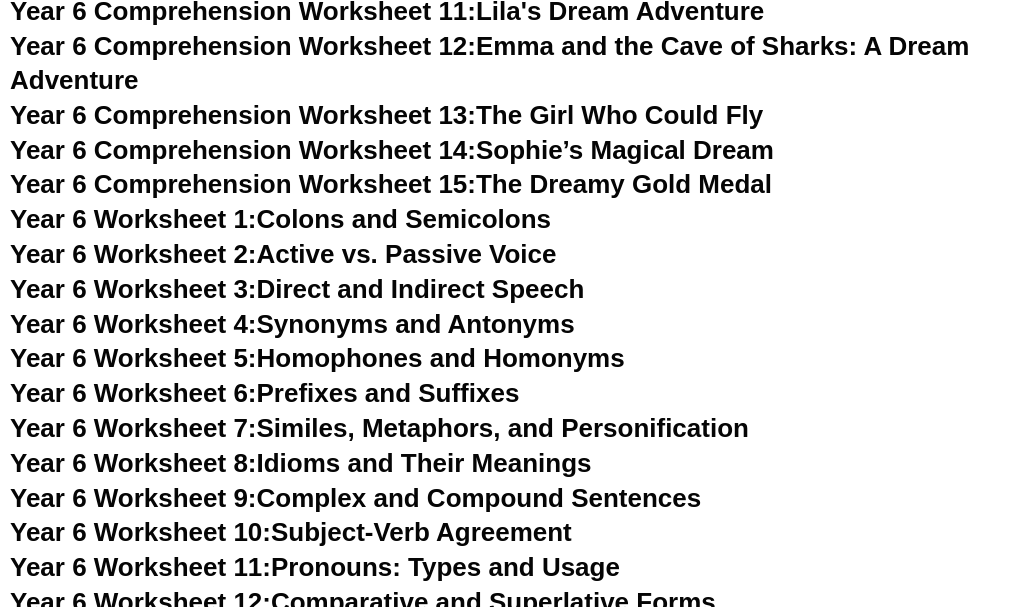 scroll, scrollTop: 10375, scrollLeft: 0, axis: vertical 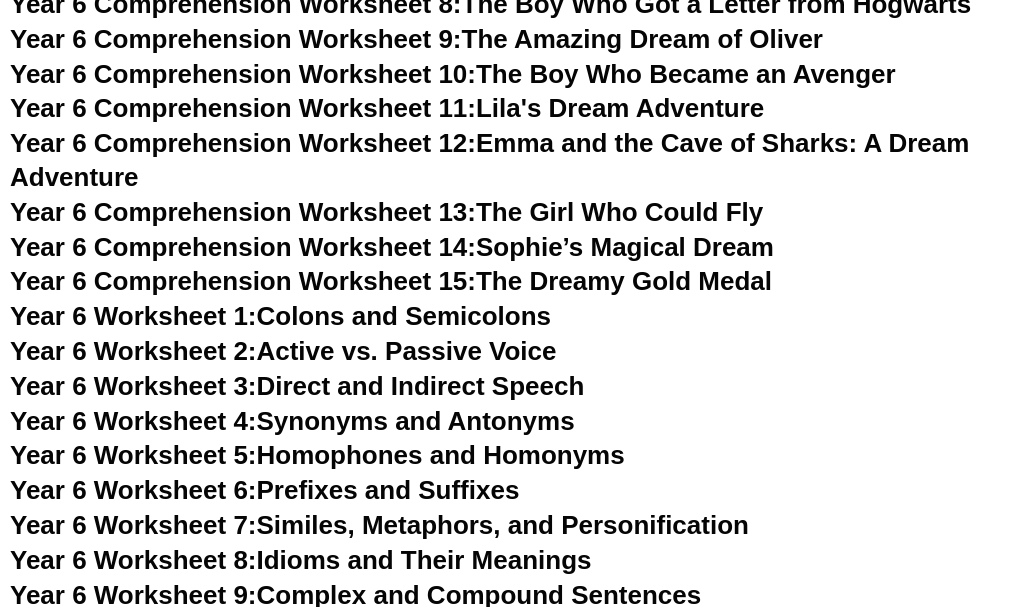 click on "Year 6 Comprehension Worksheet 13:" at bounding box center [243, 212] 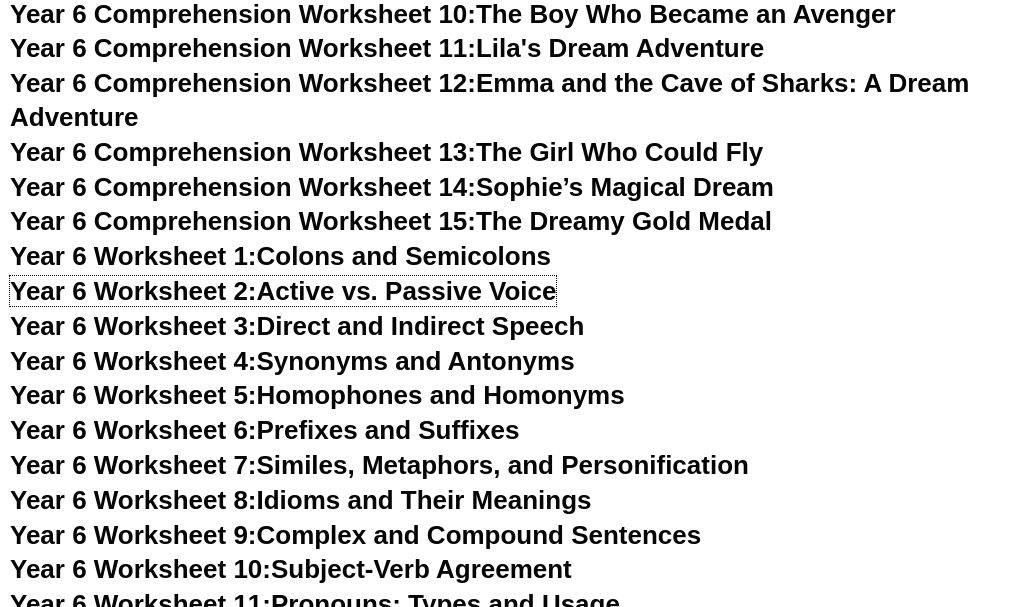 scroll, scrollTop: 10375, scrollLeft: 0, axis: vertical 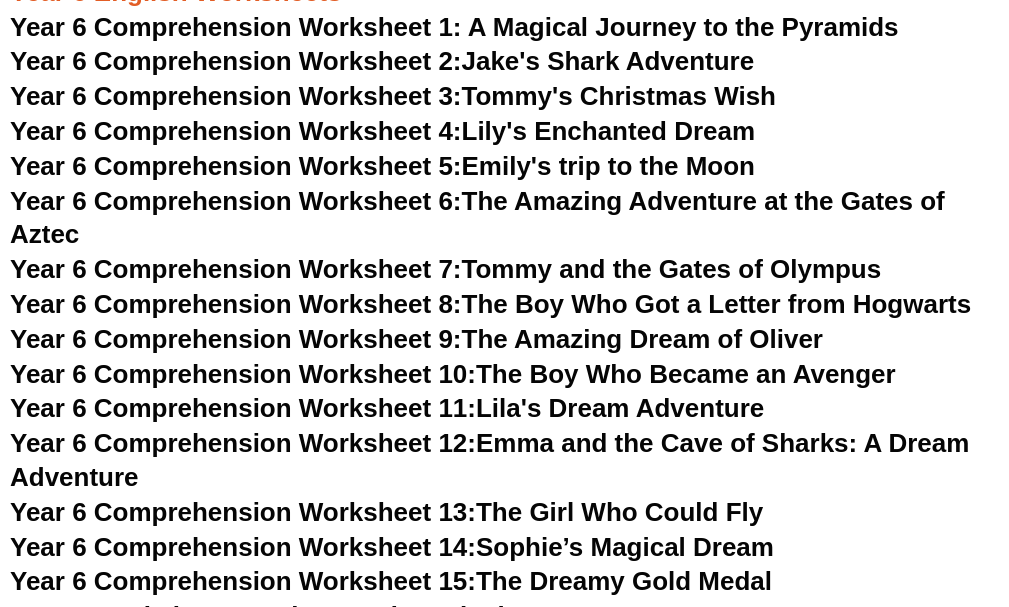 click on "Year 6 Comprehension Worksheet 7:  Tommy and the Gates of Olympus" at bounding box center (445, 269) 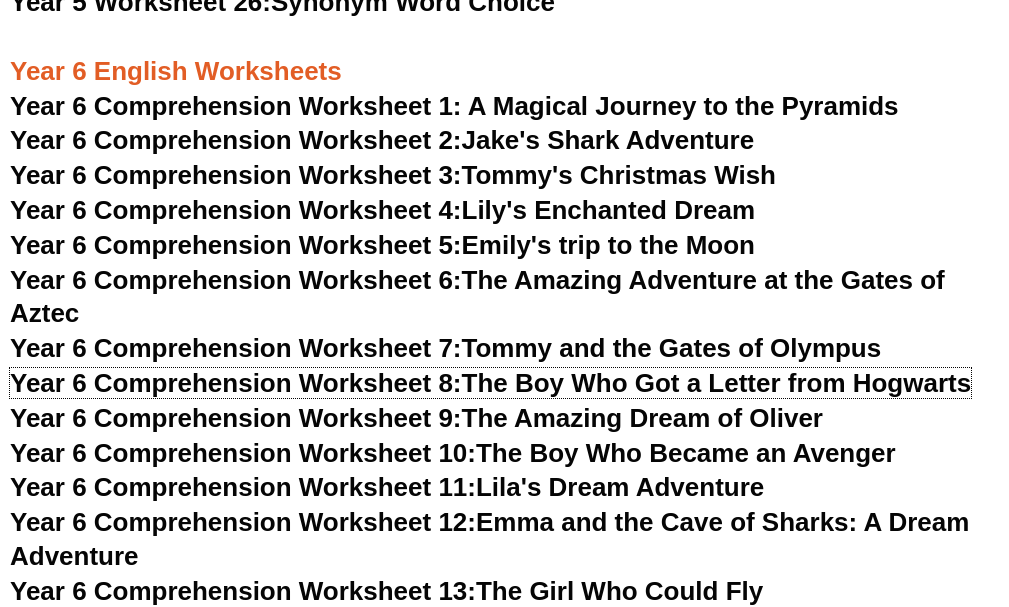 scroll, scrollTop: 9875, scrollLeft: 0, axis: vertical 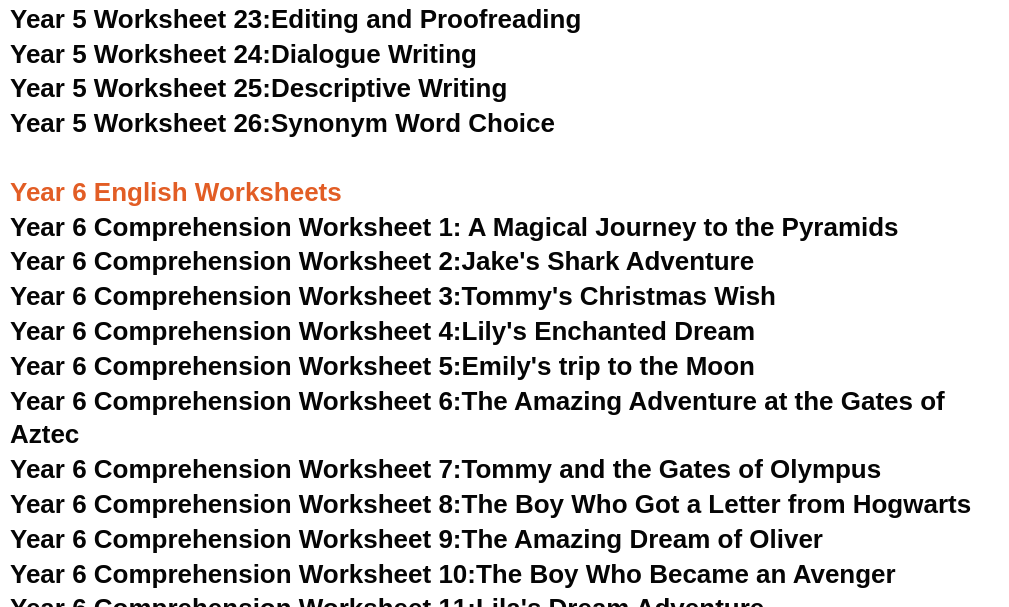 click on "Year 6 Comprehension Worksheet 1: A Magical Journey to
the Pyramids" at bounding box center (454, 227) 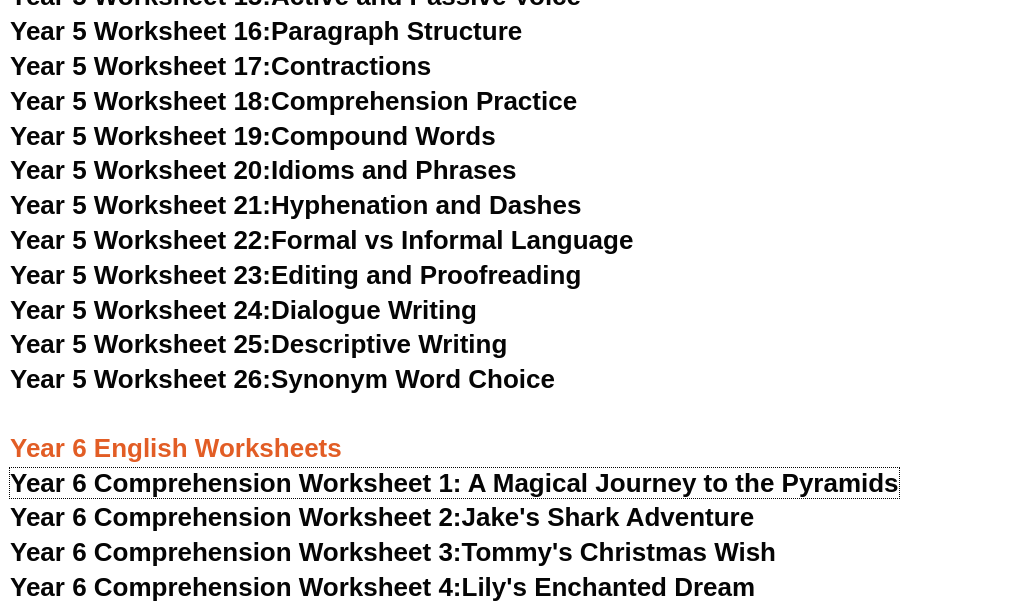 scroll, scrollTop: 9575, scrollLeft: 0, axis: vertical 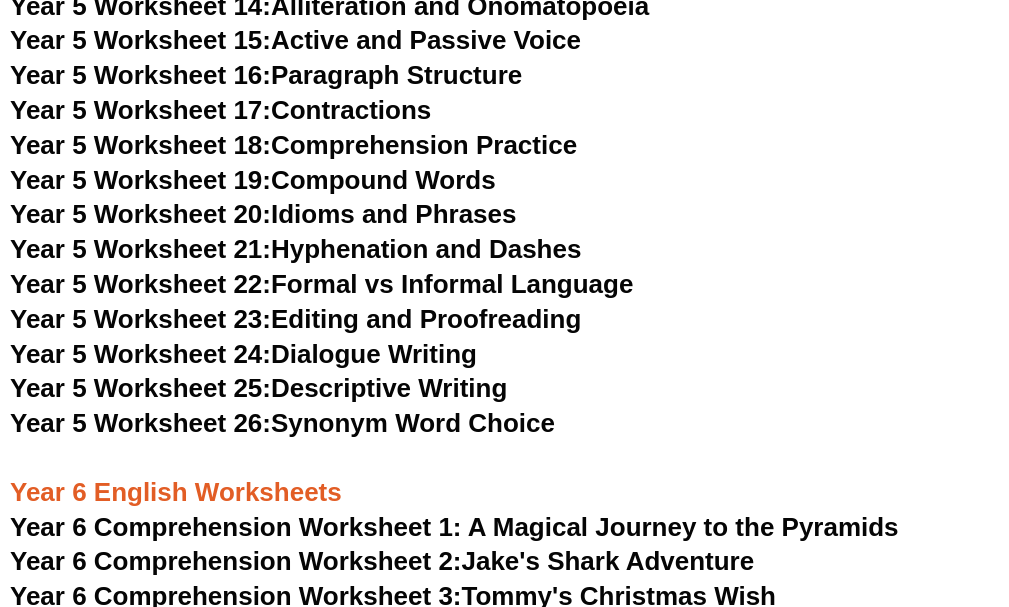 click on "Year 5 Worksheet 22:   Formal vs Informal Language" at bounding box center [321, 284] 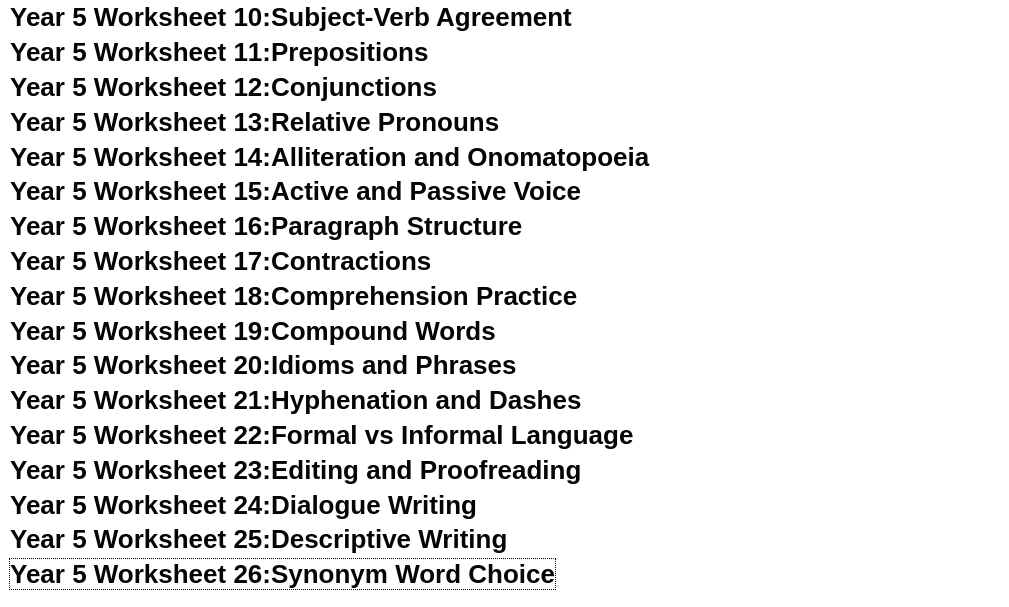scroll, scrollTop: 9375, scrollLeft: 0, axis: vertical 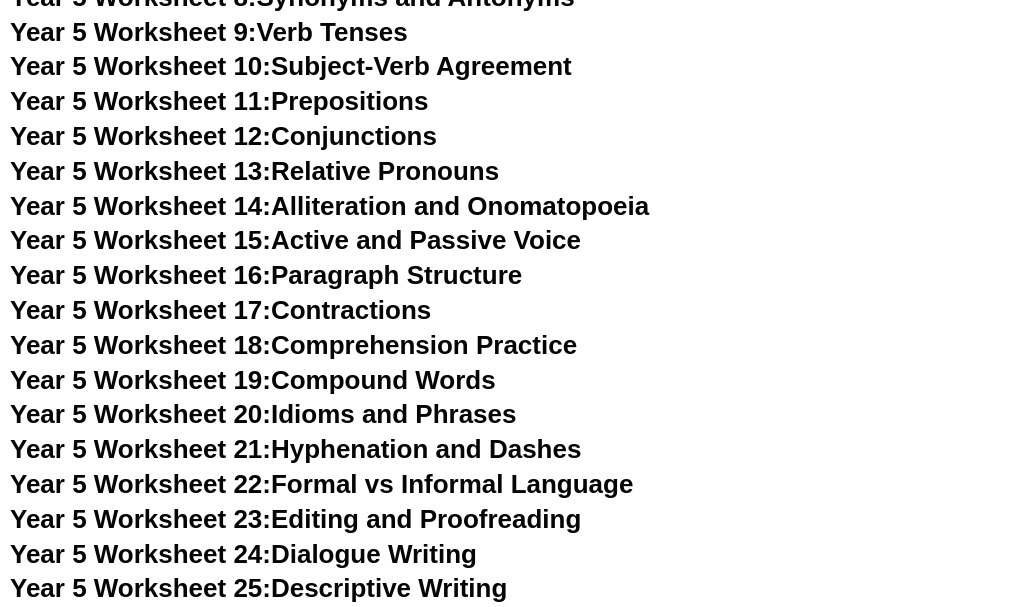 click on "Year 5 Worksheet 13:   Relative Pronouns" at bounding box center [254, 171] 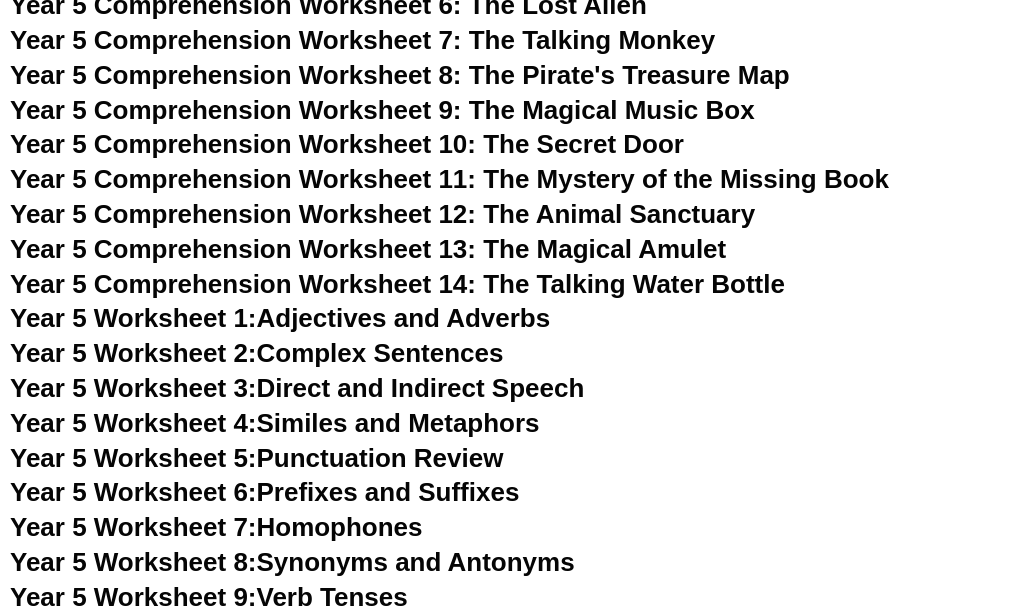 scroll, scrollTop: 8775, scrollLeft: 0, axis: vertical 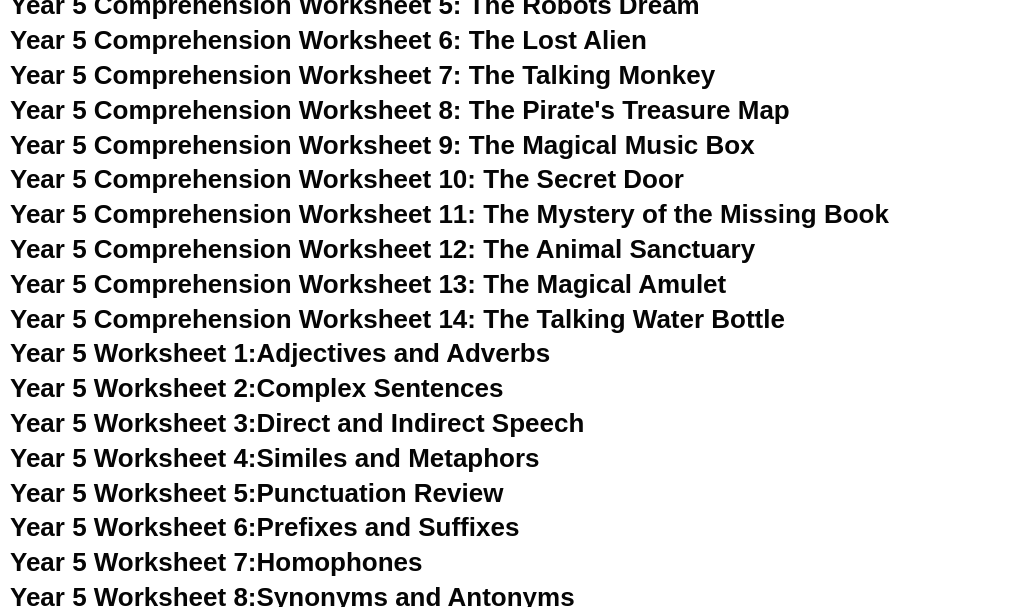 click on "Year 5 Comprehension Worksheet 8: The Pirate's Treasure Map" at bounding box center [400, 110] 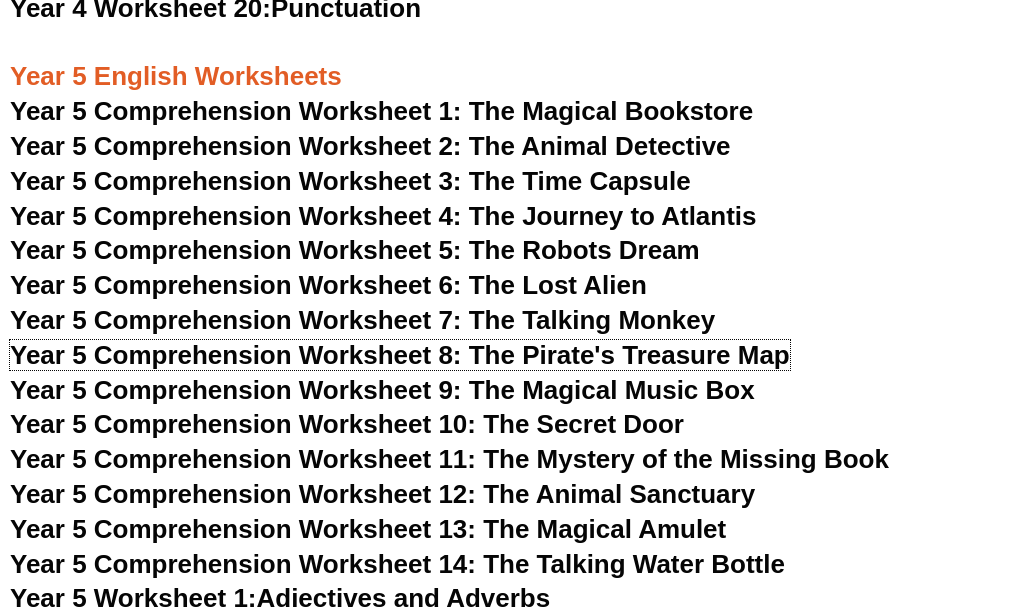 scroll, scrollTop: 8475, scrollLeft: 0, axis: vertical 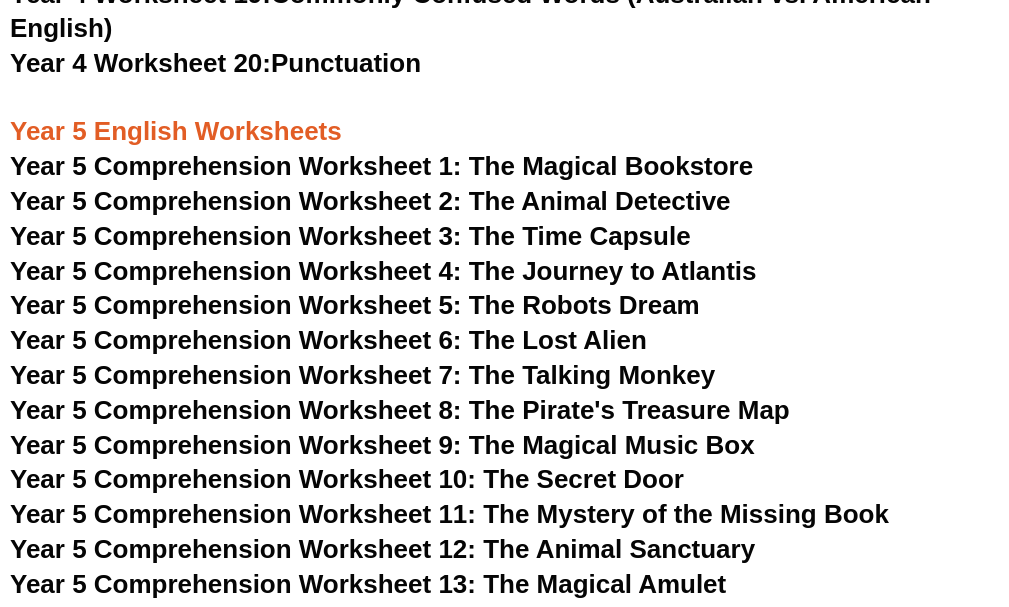click on "Year 5 Comprehension Worksheet 4: The Journey to Atlantis" at bounding box center (383, 271) 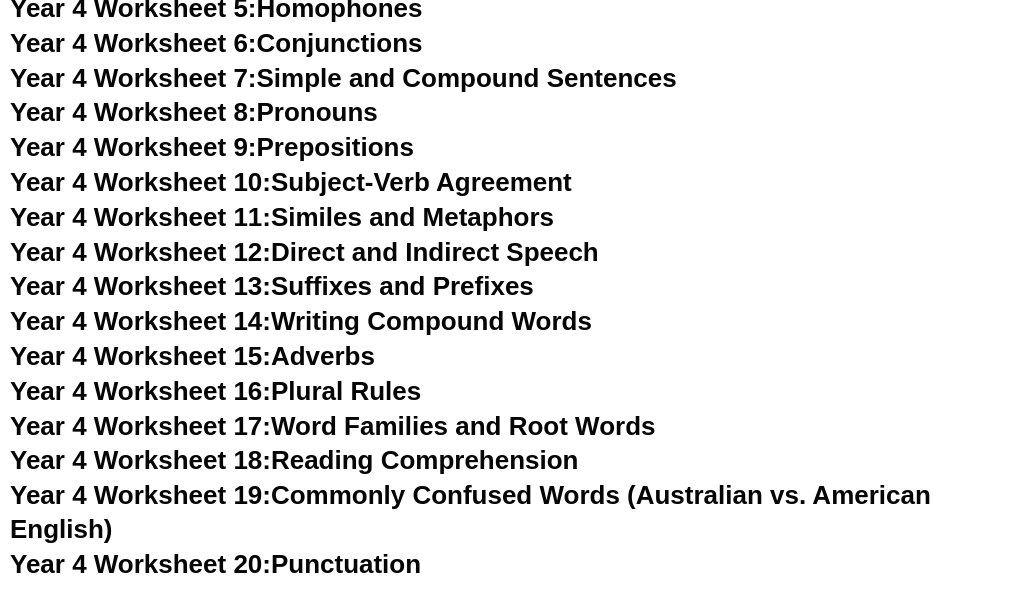 scroll, scrollTop: 7975, scrollLeft: 0, axis: vertical 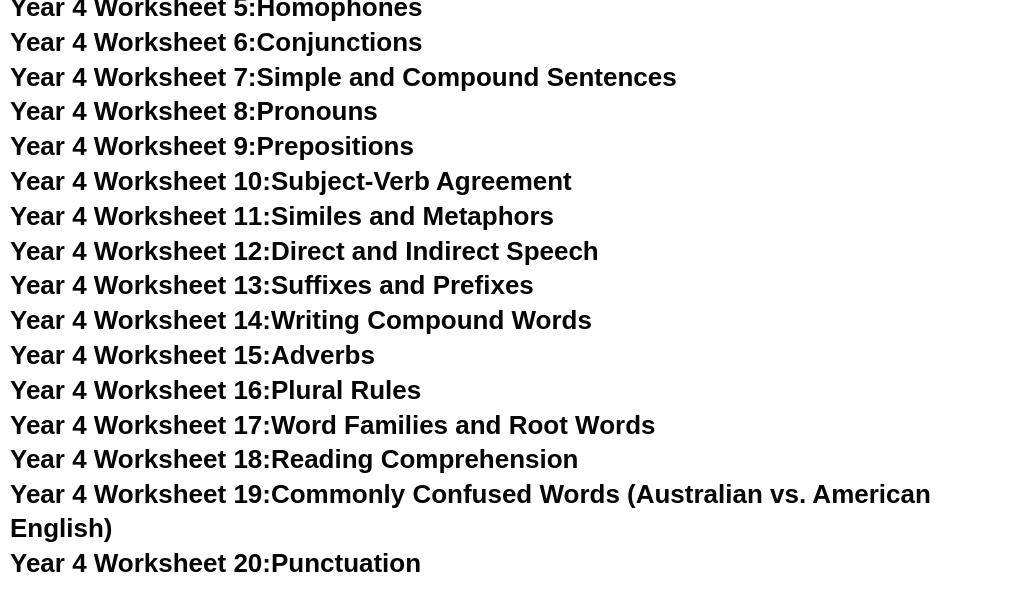 click on "Year 4 Worksheet 18:   Reading Comprehension" at bounding box center (294, 459) 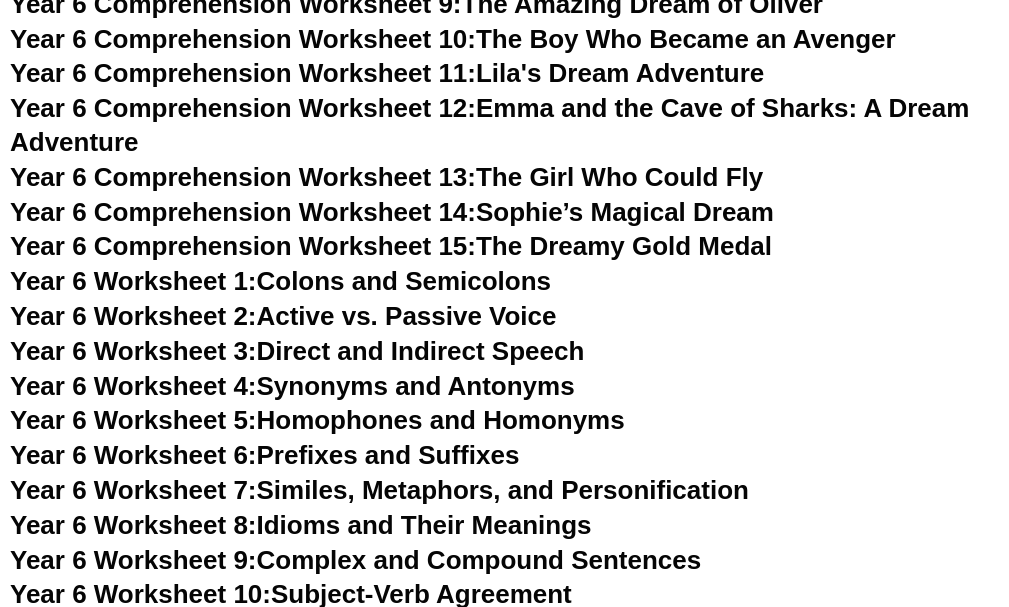 scroll, scrollTop: 10375, scrollLeft: 0, axis: vertical 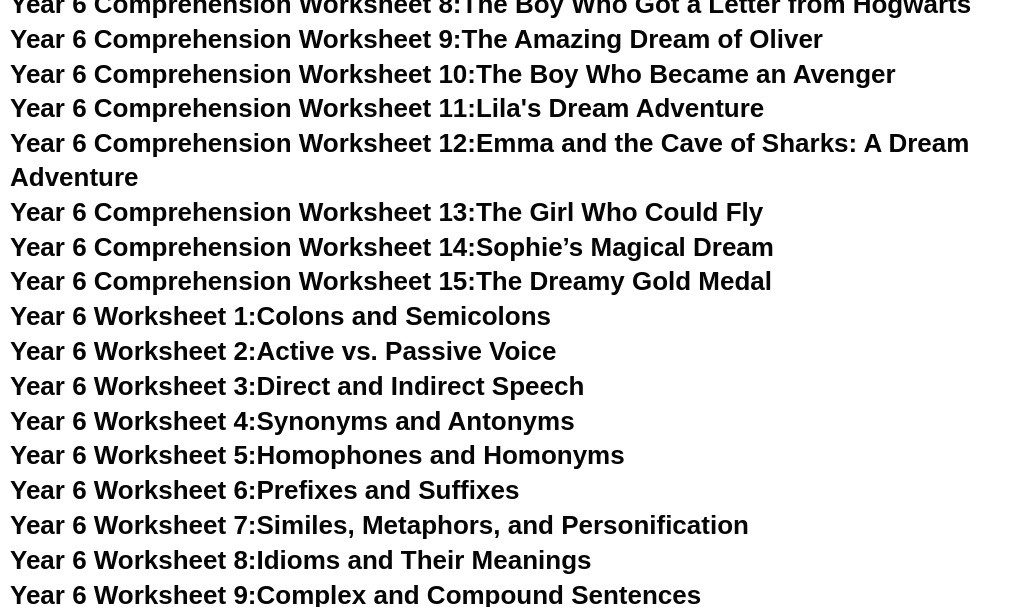 click on "Year 6 Comprehension Worksheet 13:" at bounding box center (243, 212) 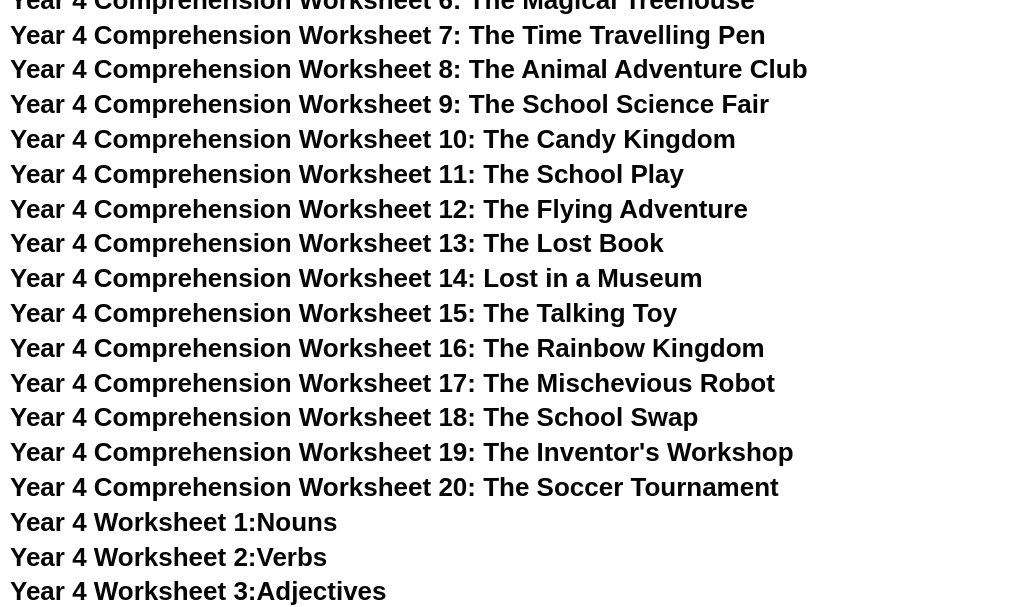 scroll, scrollTop: 7375, scrollLeft: 0, axis: vertical 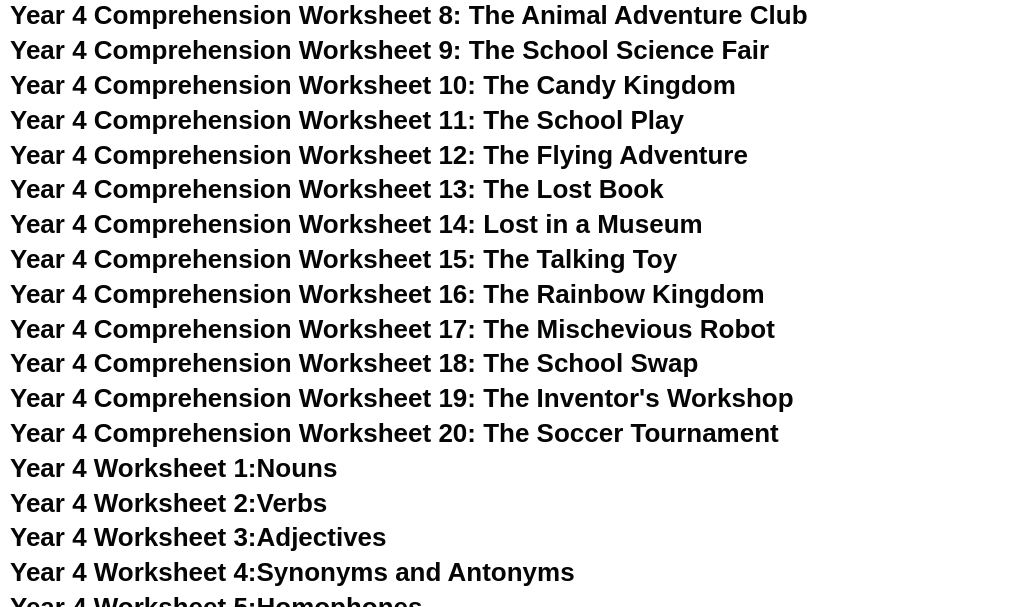 click on "Year 4 Comprehension Worksheet 20: The Soccer Tournament" at bounding box center [394, 433] 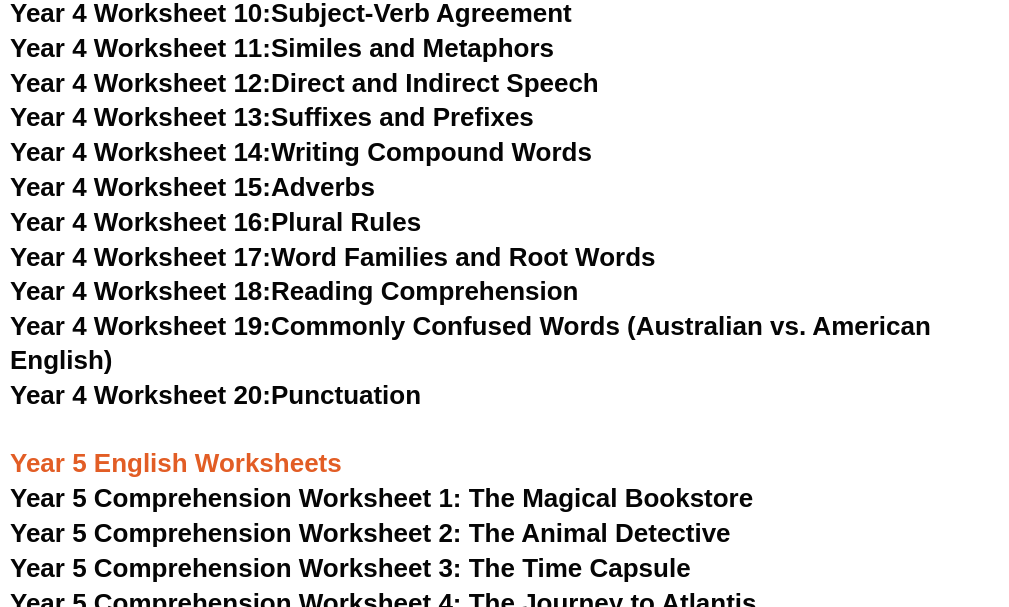scroll, scrollTop: 8175, scrollLeft: 0, axis: vertical 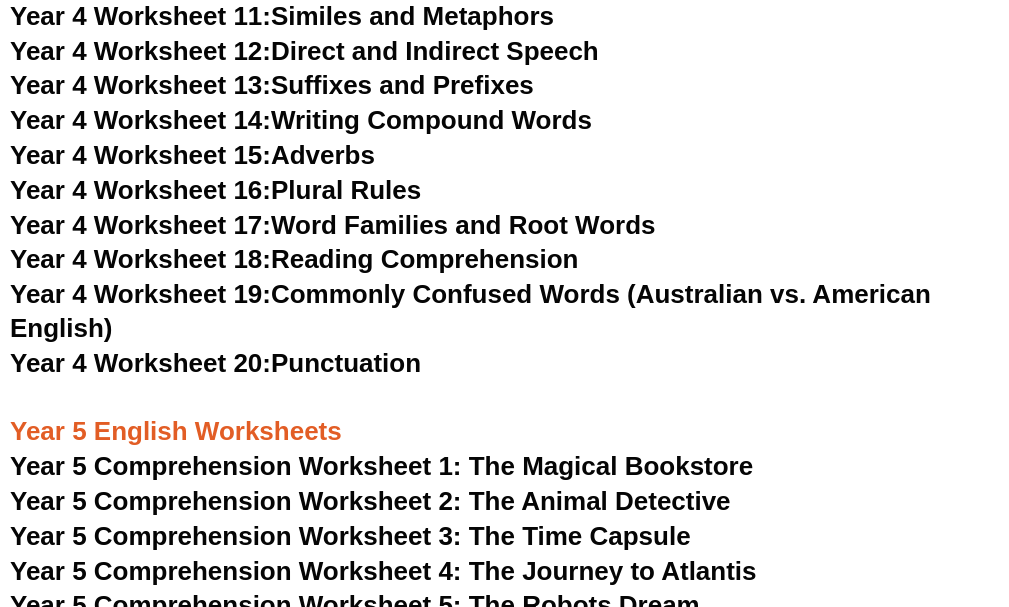 click on "Year 4 Worksheet 19:   Commonly Confused Words (Australian vs. American English)" at bounding box center (470, 311) 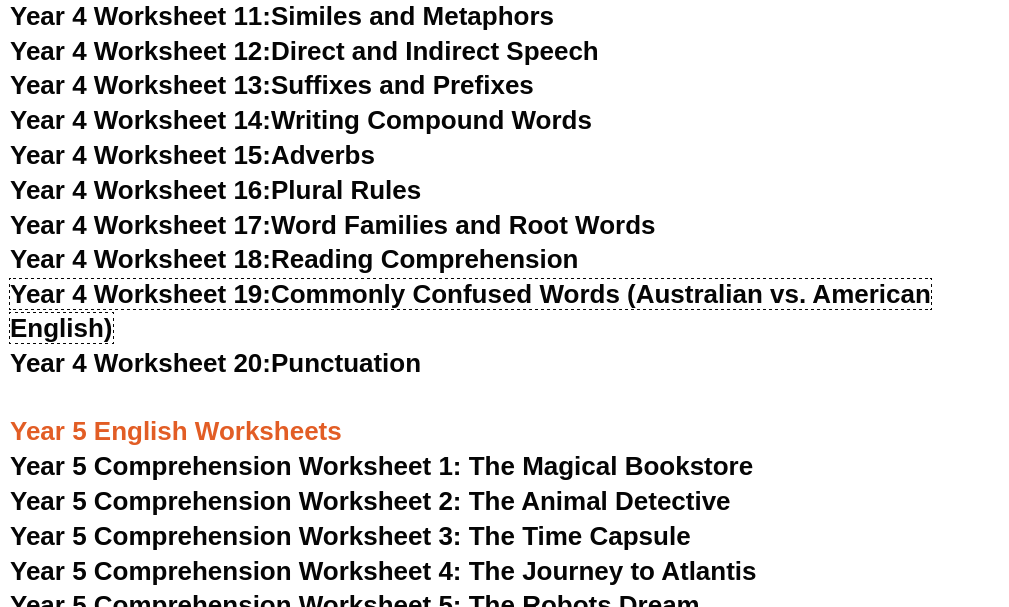 scroll, scrollTop: 8075, scrollLeft: 0, axis: vertical 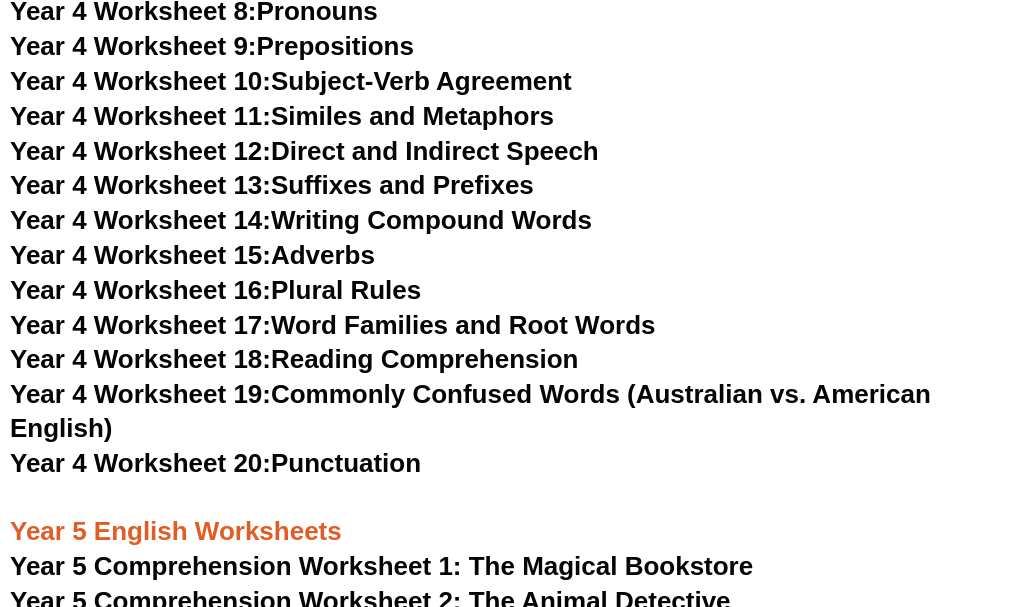 click on "Year 4 Worksheet 16:   Plural Rules" at bounding box center (215, 290) 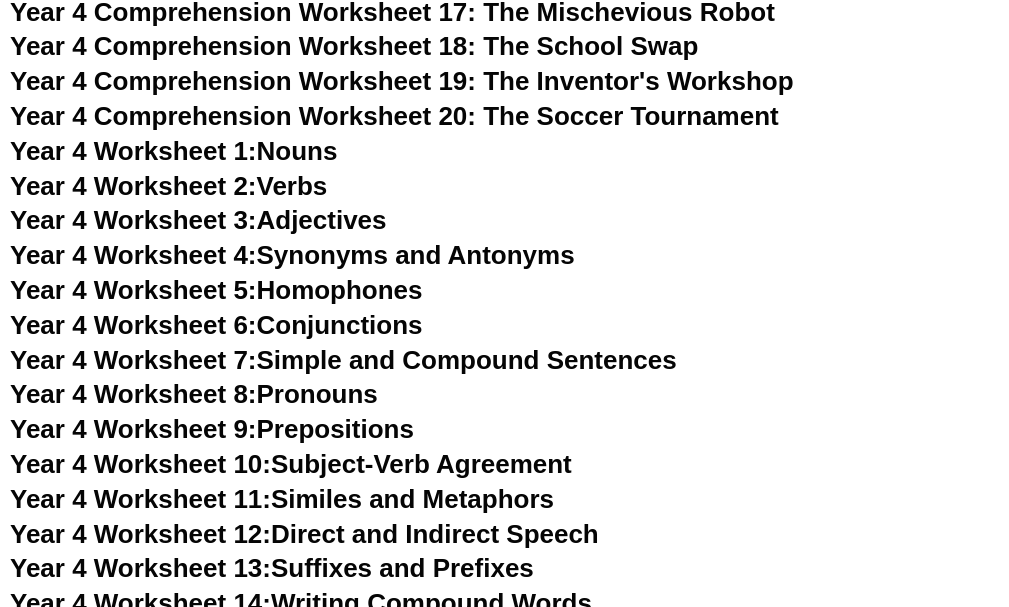 scroll, scrollTop: 7675, scrollLeft: 0, axis: vertical 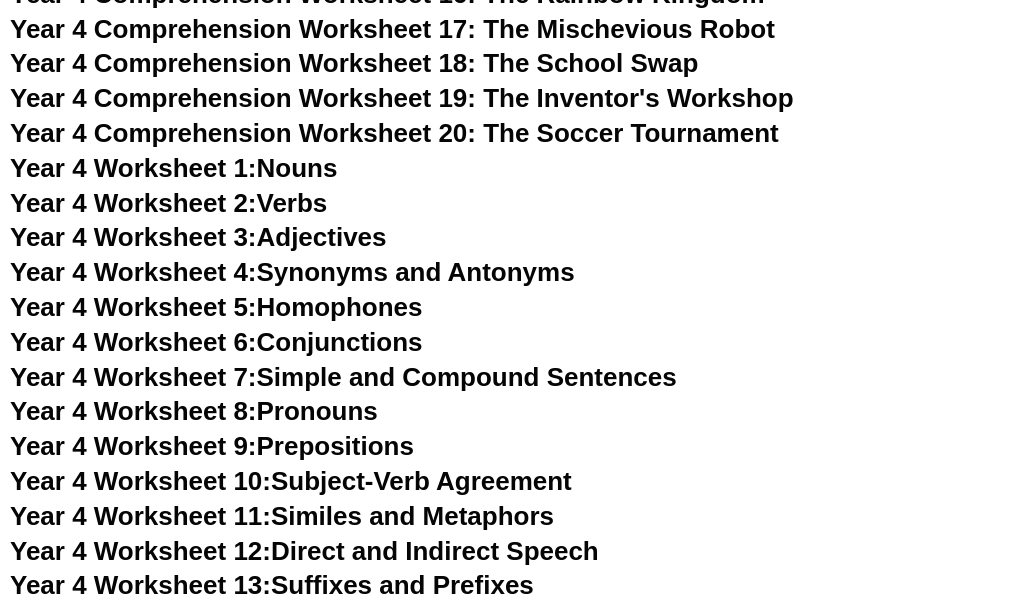click on "Year 4 Worksheet 4:" at bounding box center [133, 272] 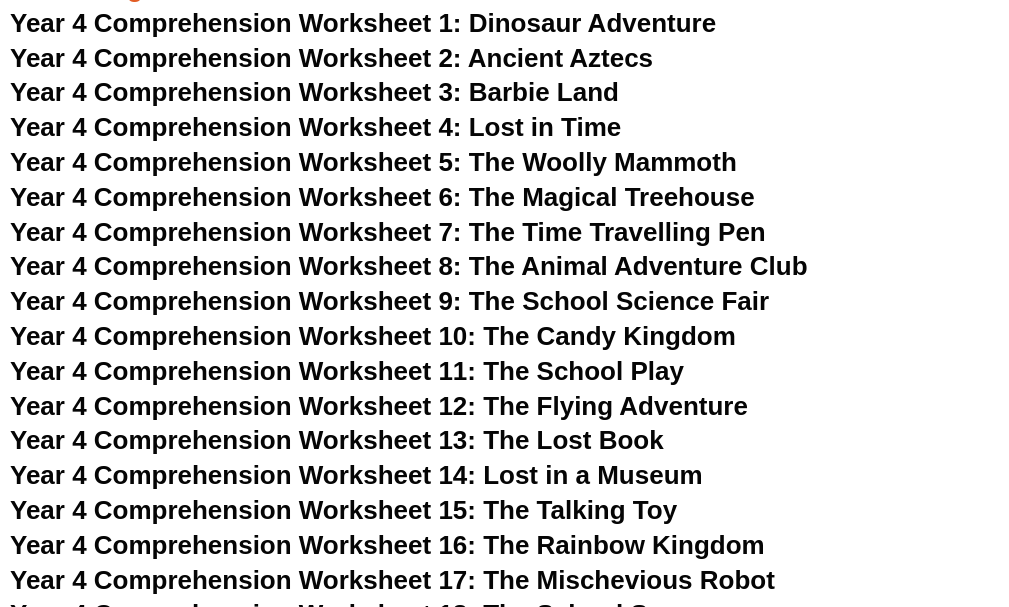 scroll, scrollTop: 7075, scrollLeft: 0, axis: vertical 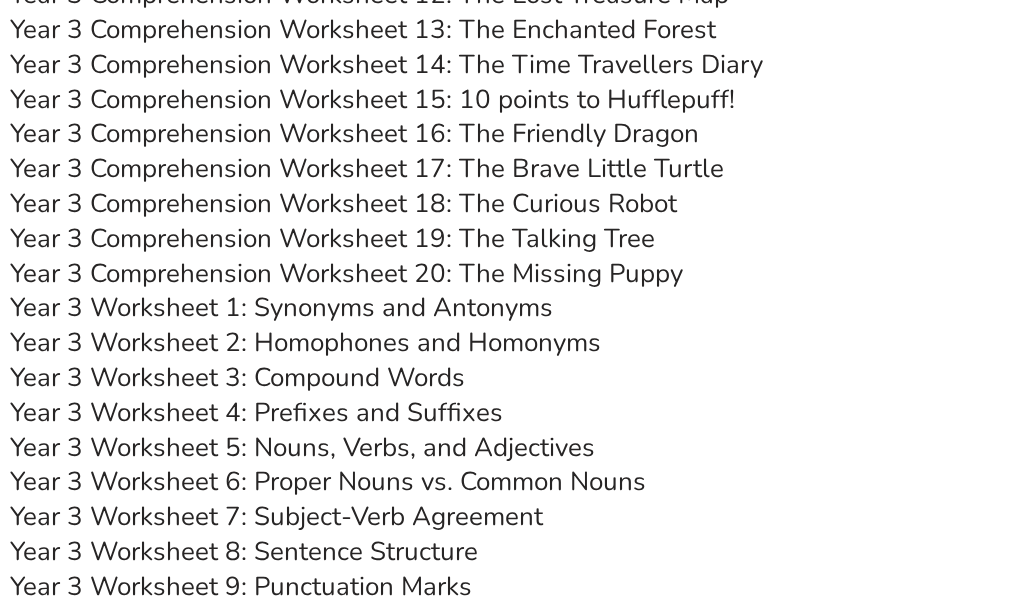 click on "Year 3 Comprehension Worksheet 17: The Brave Little Turtle" at bounding box center [367, 168] 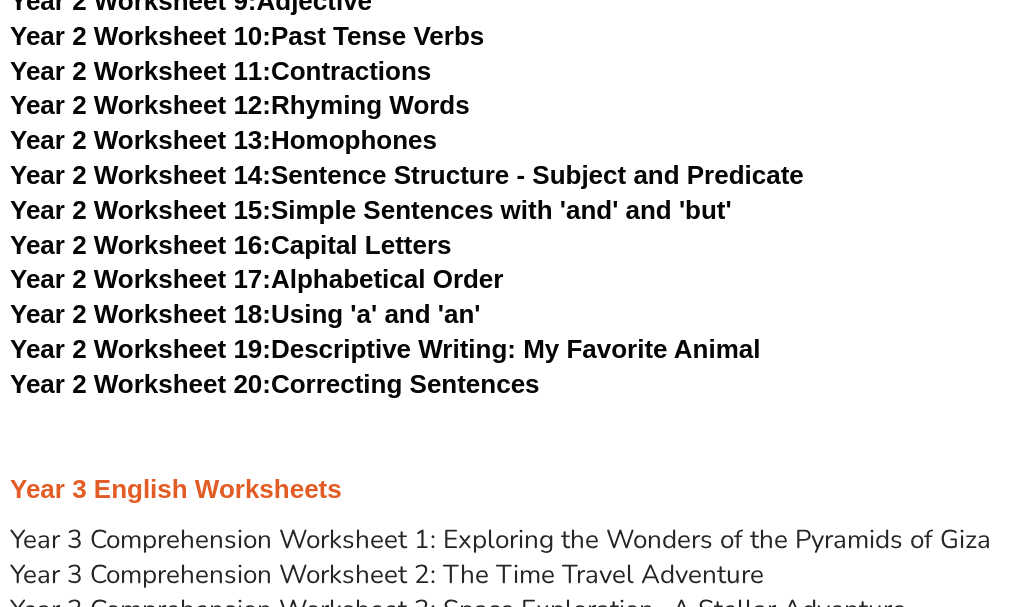 scroll, scrollTop: 5075, scrollLeft: 0, axis: vertical 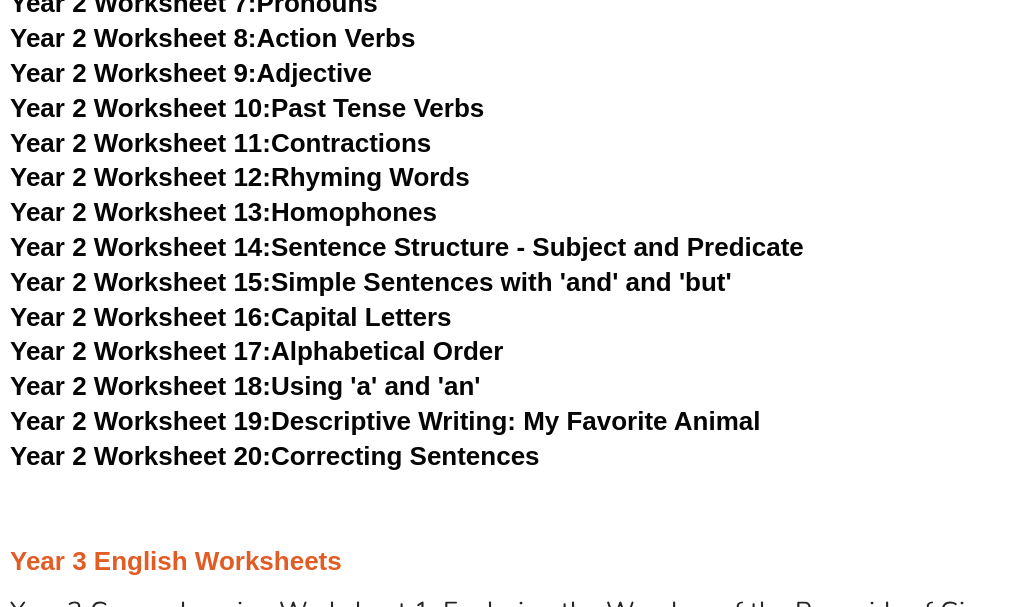 click on "Year 2 Worksheet 11:   Contractions" at bounding box center [220, 143] 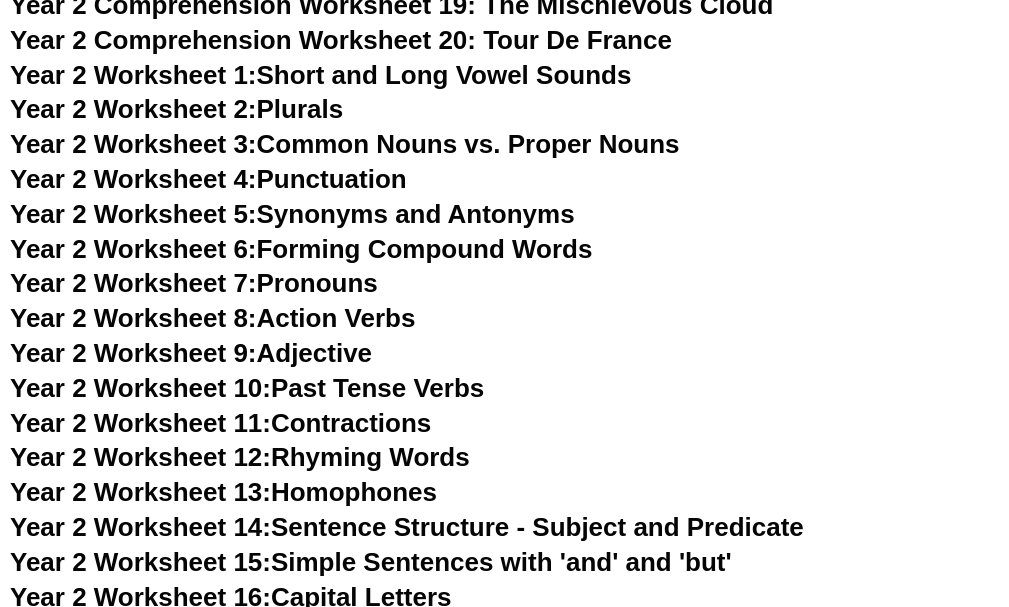 scroll, scrollTop: 4775, scrollLeft: 0, axis: vertical 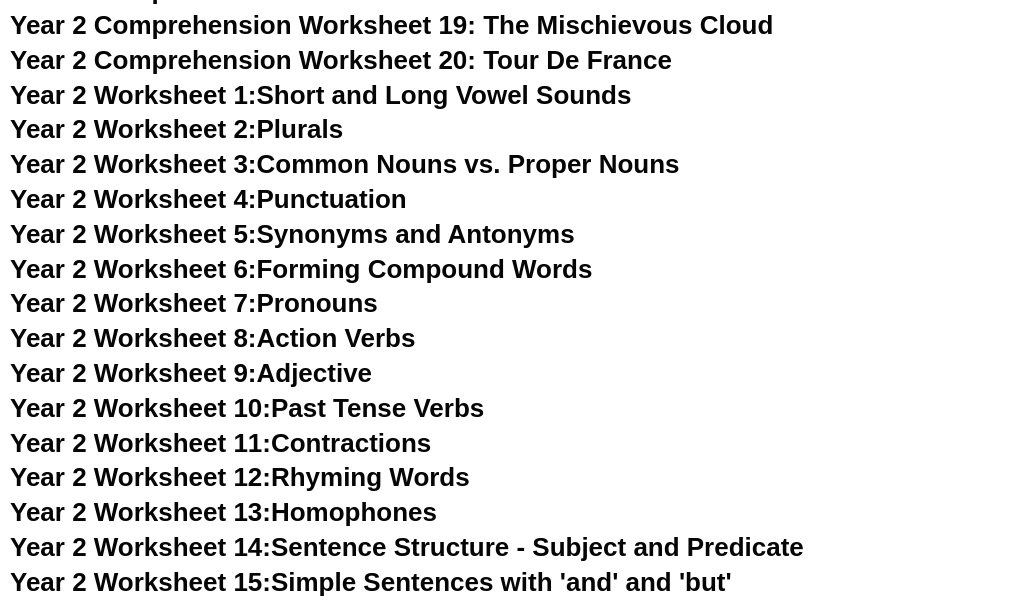 click on "Year 2 Worksheet 4:   Punctuation" at bounding box center (208, 199) 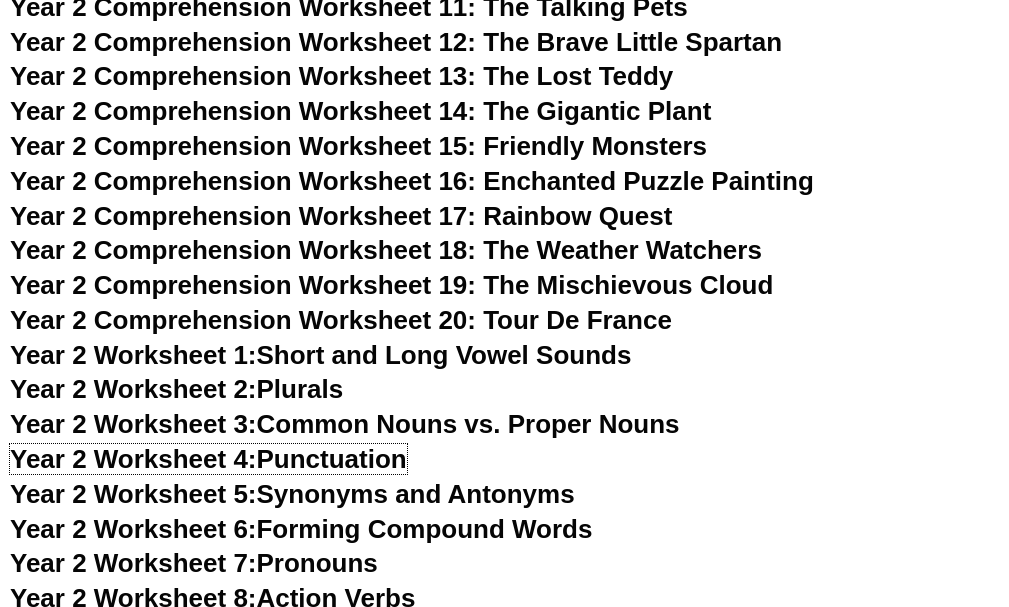 scroll, scrollTop: 4475, scrollLeft: 0, axis: vertical 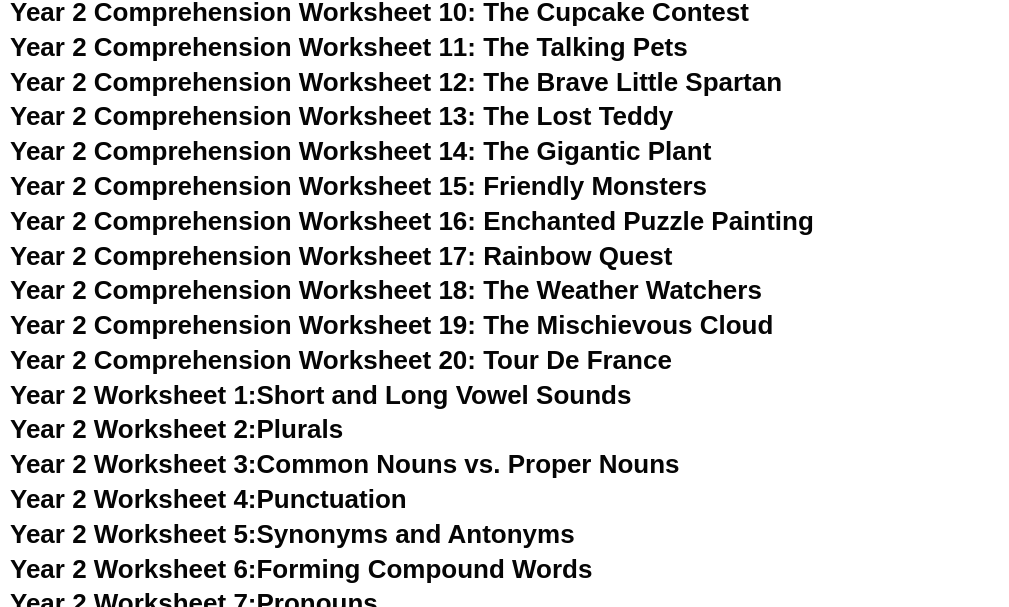 click on "Year 2 Comprehension Worksheet 15: Friendly Monsters" at bounding box center (358, 186) 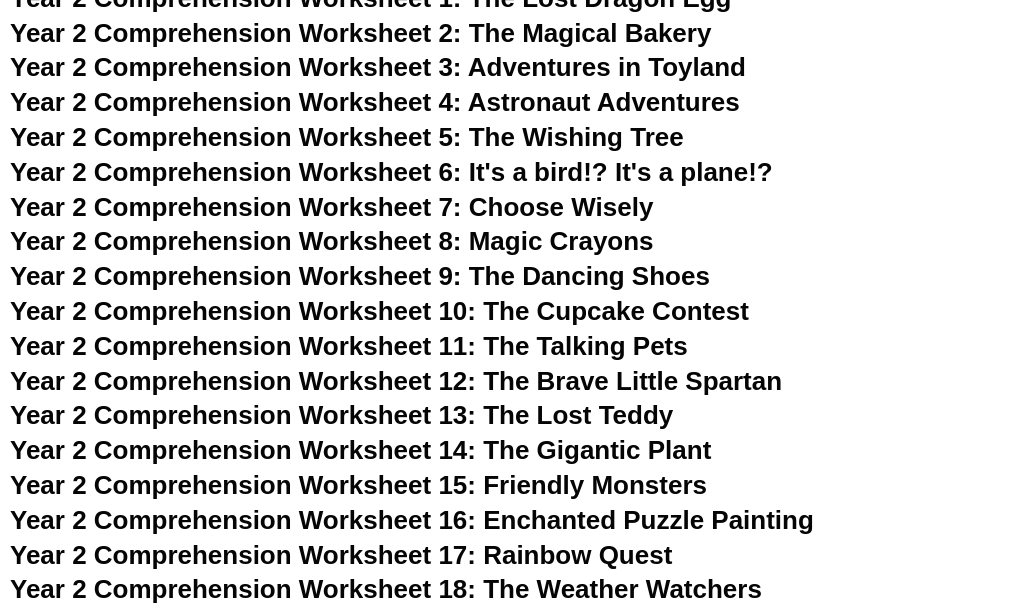 click on "Kinder English Worksheets
Kinder Worksheet 1:  Identifying Uppercase and Lowercase Letters
Kinder Worksheet 2:  Tracing Letters of the Alphabet
Kinder Worksheet 3:  Matching Letters to Pictures
Kinder Worksheet 4:  Beginning Sounds: Connecting Letters to Words
Kinder Worksheet 5:  Rhyming Words
Kinder Worksheet 6:  Alphabet Sequencing
Kinder Worksheet 7:  Matching Uppercase and Lowercase Letters
Kinder Worksheet 8:  Identifying Vowel Sounds
Kinder Worksheet 9:  Simple CVC (Consonant-Vowel-Consonant) Words
Kinder Worksheet 10:  Short and Long Vowel Sounds
Kinder Worksheet 11:  Letter Tracing
Kinder Worksheet 12:" at bounding box center [504, -1043] 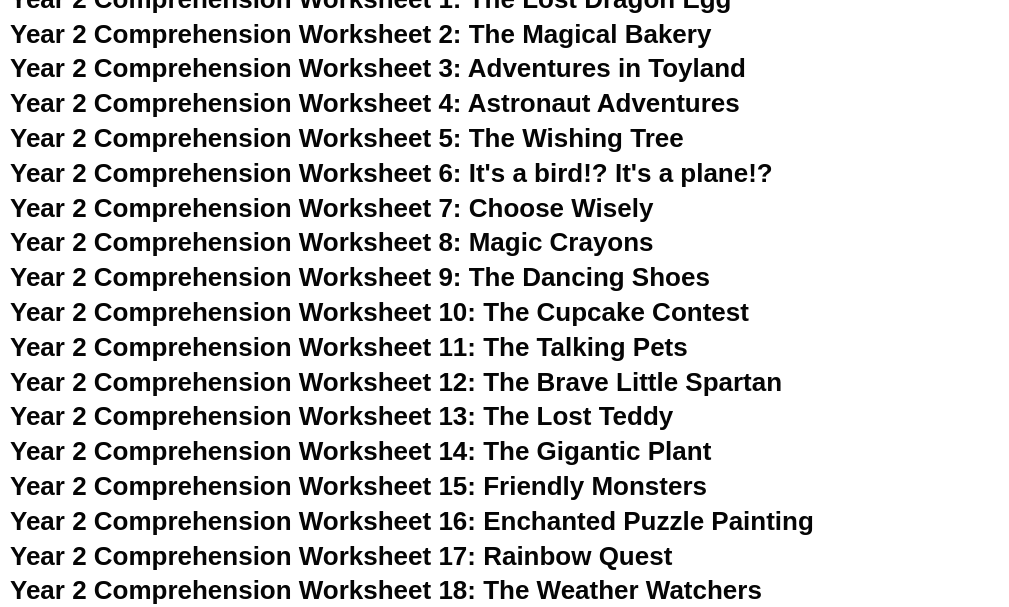 click on "Year 2 Comprehension Worksheet 13: The Lost Teddy" at bounding box center [341, 416] 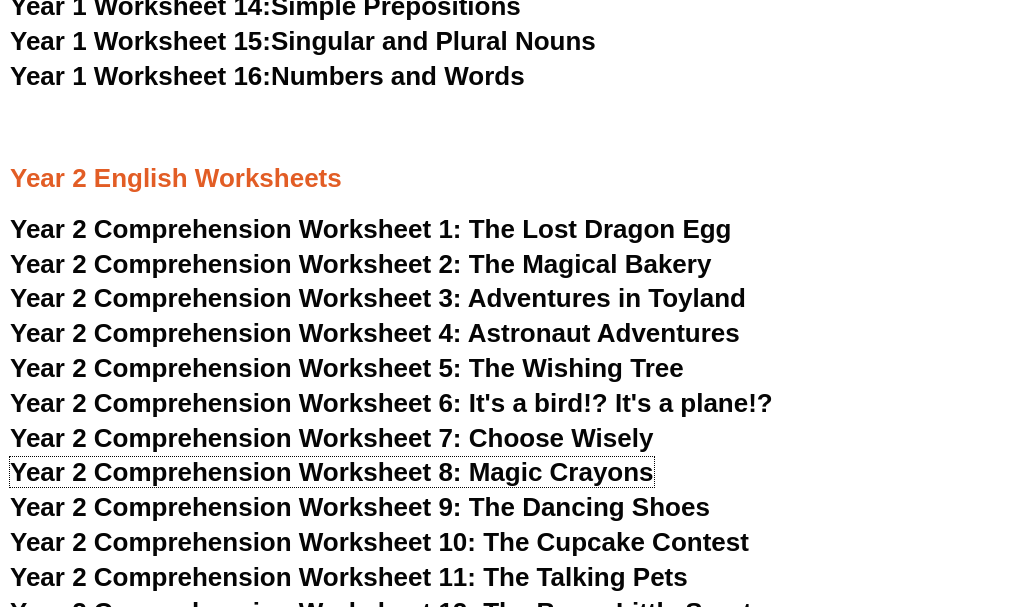 scroll, scrollTop: 3875, scrollLeft: 0, axis: vertical 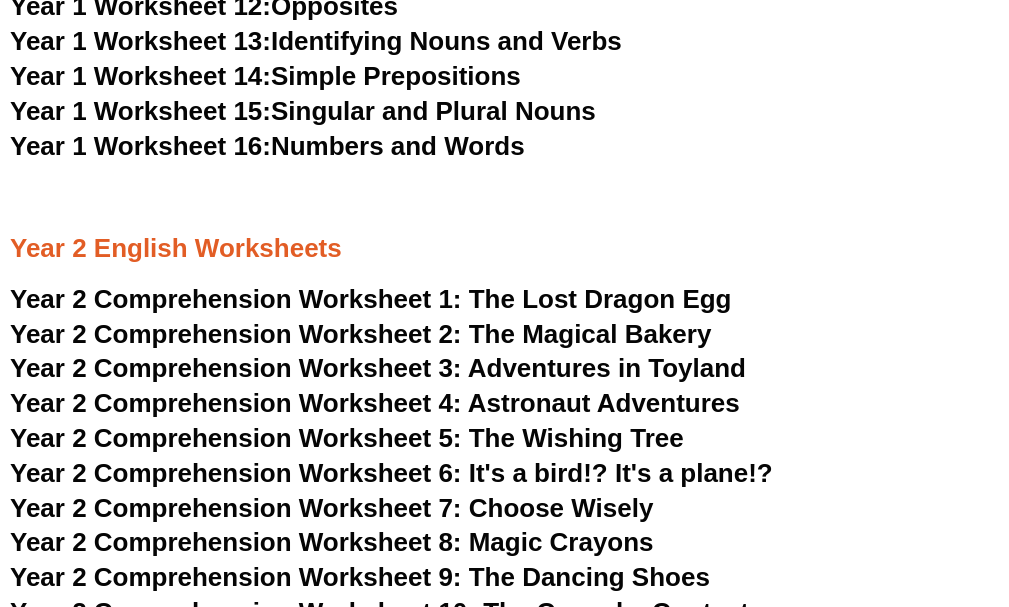 click on "The Lost Dragon Egg" at bounding box center [600, 299] 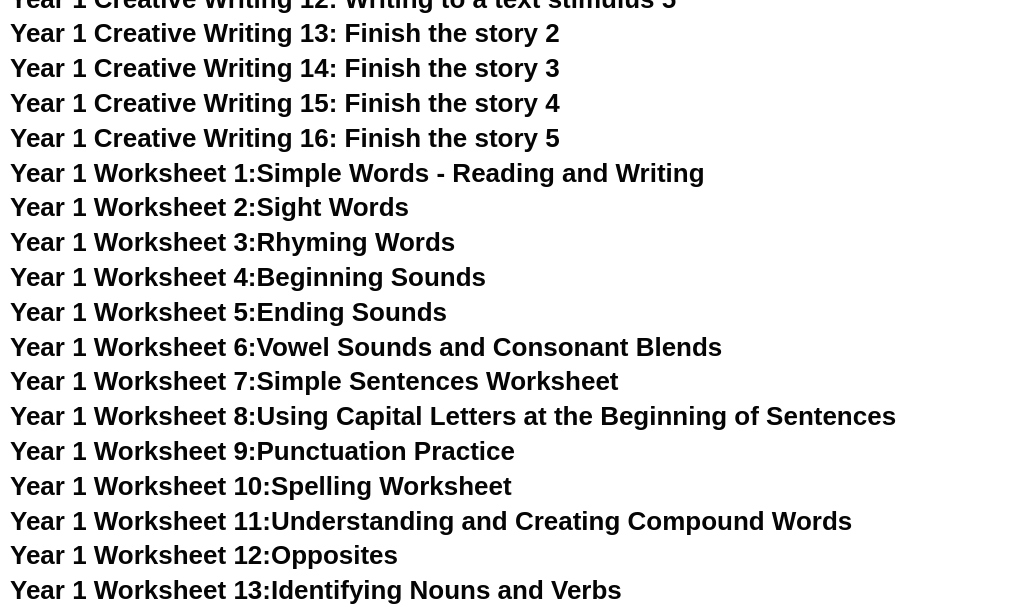 scroll, scrollTop: 3275, scrollLeft: 0, axis: vertical 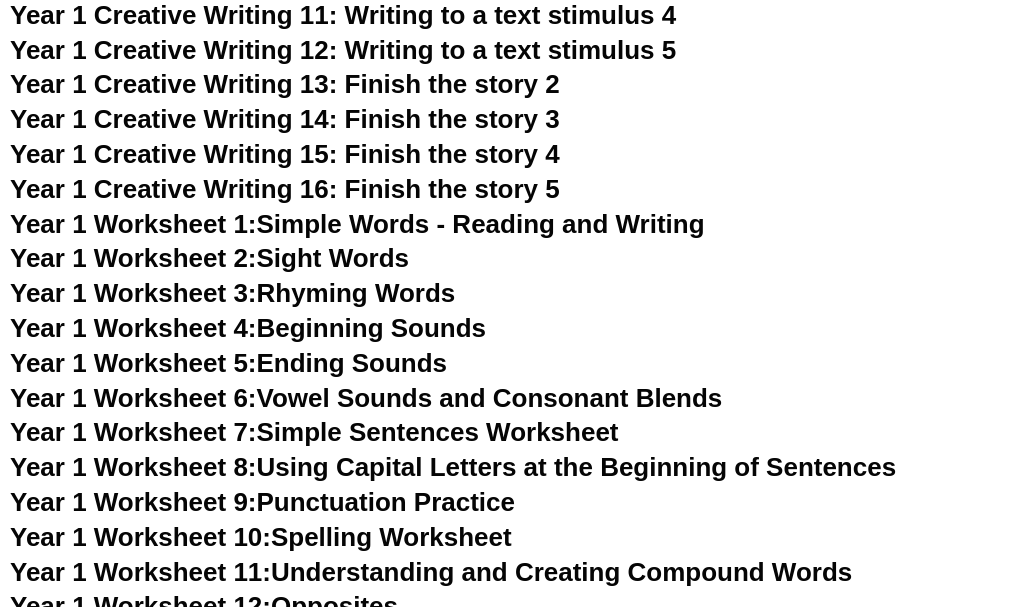 click on "Year 1 Worksheet 3:    Rhyming Words" at bounding box center [232, 293] 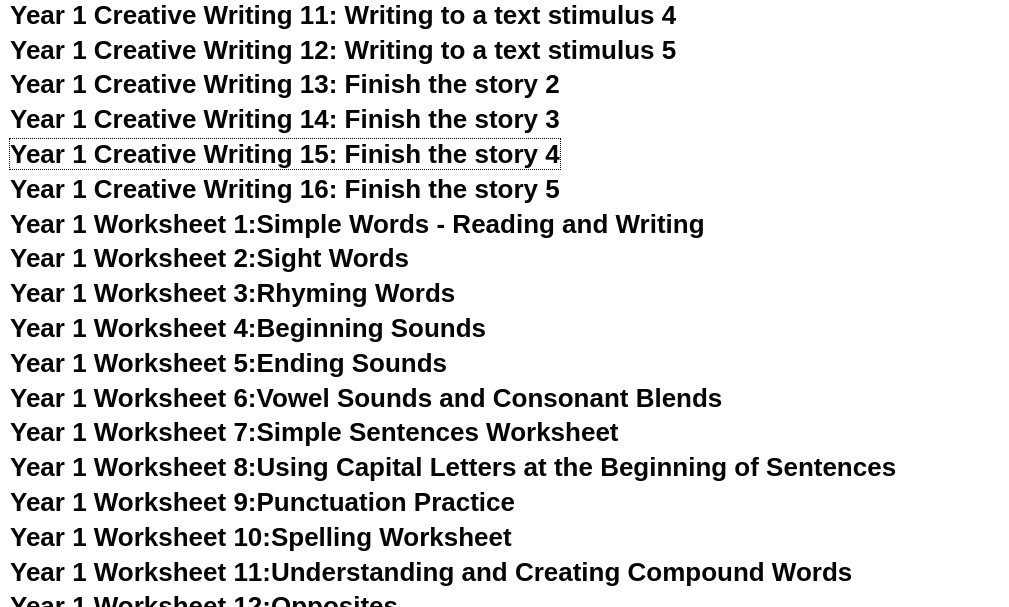 scroll, scrollTop: 3175, scrollLeft: 0, axis: vertical 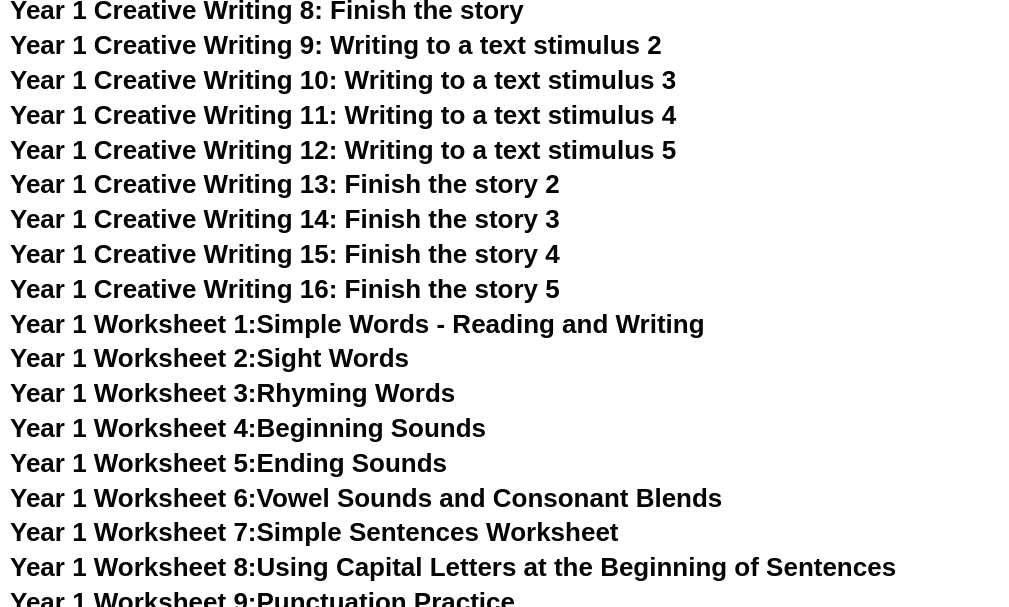 click on "Year 1 Creative Writing 12: Writing to a text stimulus 5" at bounding box center (343, 150) 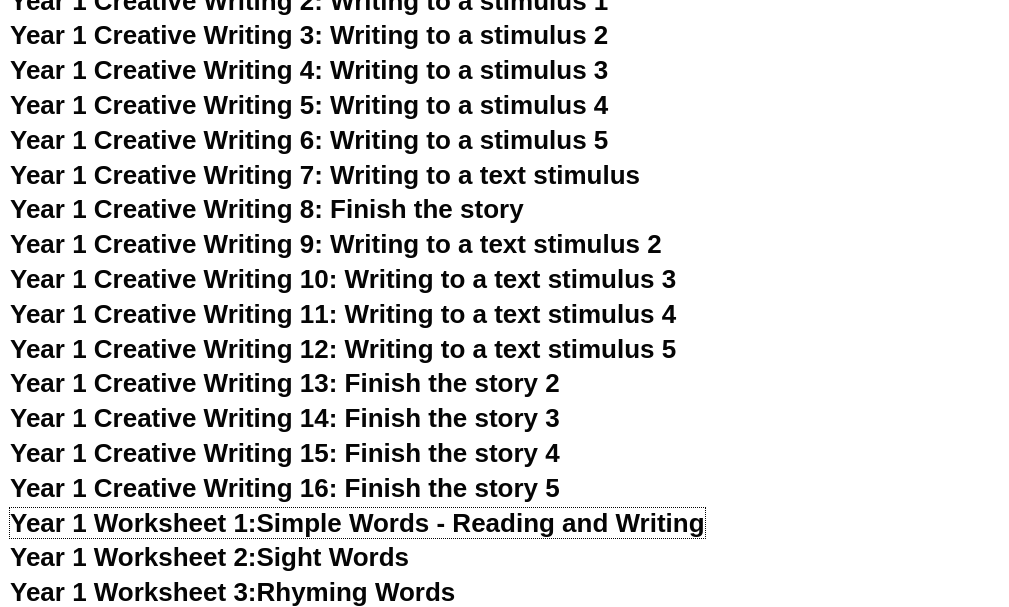 scroll, scrollTop: 2975, scrollLeft: 0, axis: vertical 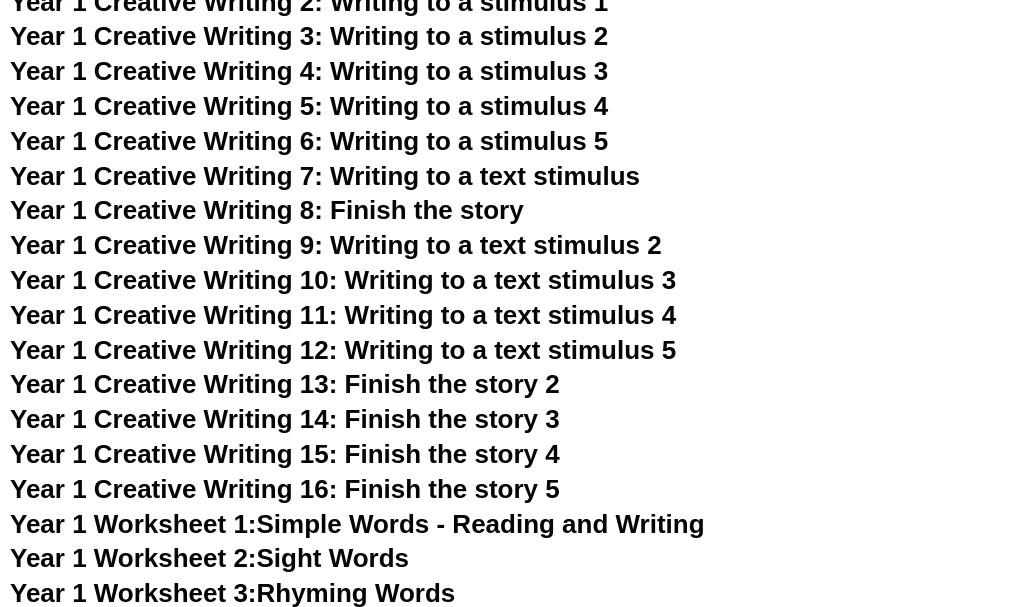 click on "Year 1 Creative Writing 8: Finish the story" at bounding box center [267, 210] 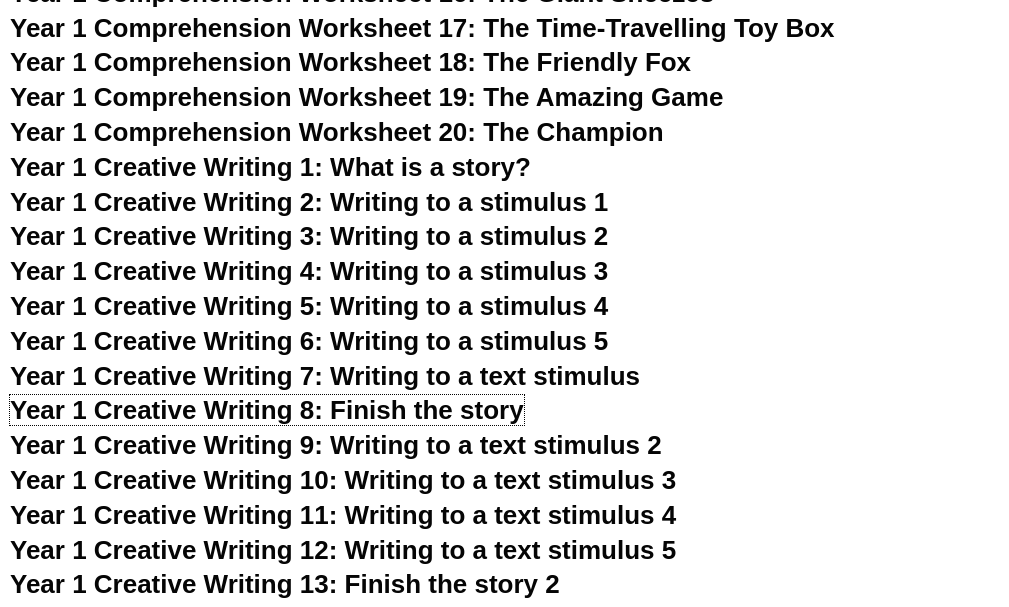 scroll, scrollTop: 2675, scrollLeft: 0, axis: vertical 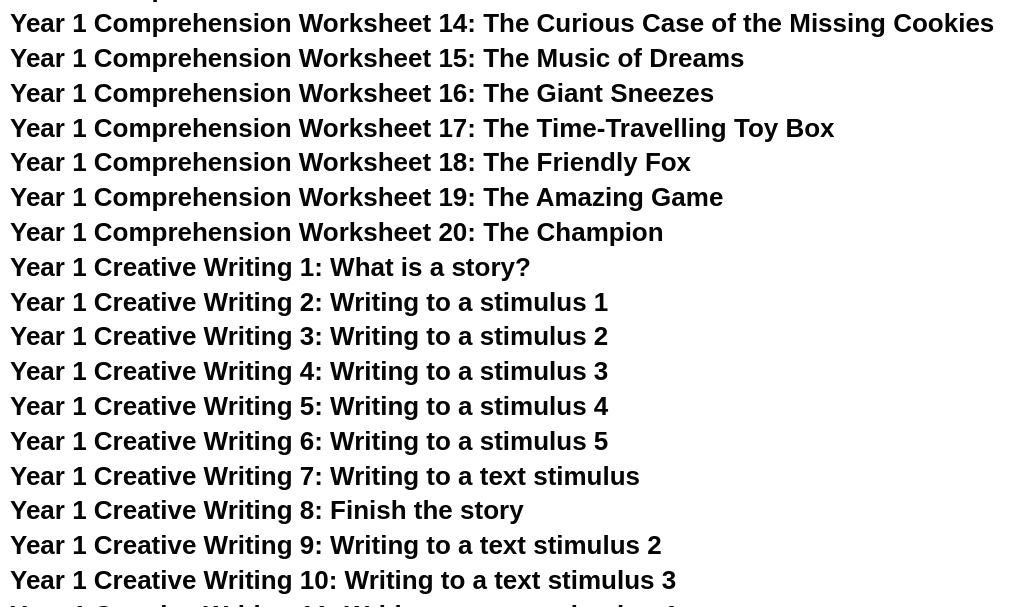 click on "Year 1 Creative Writing 1: What is a story?" at bounding box center (270, 267) 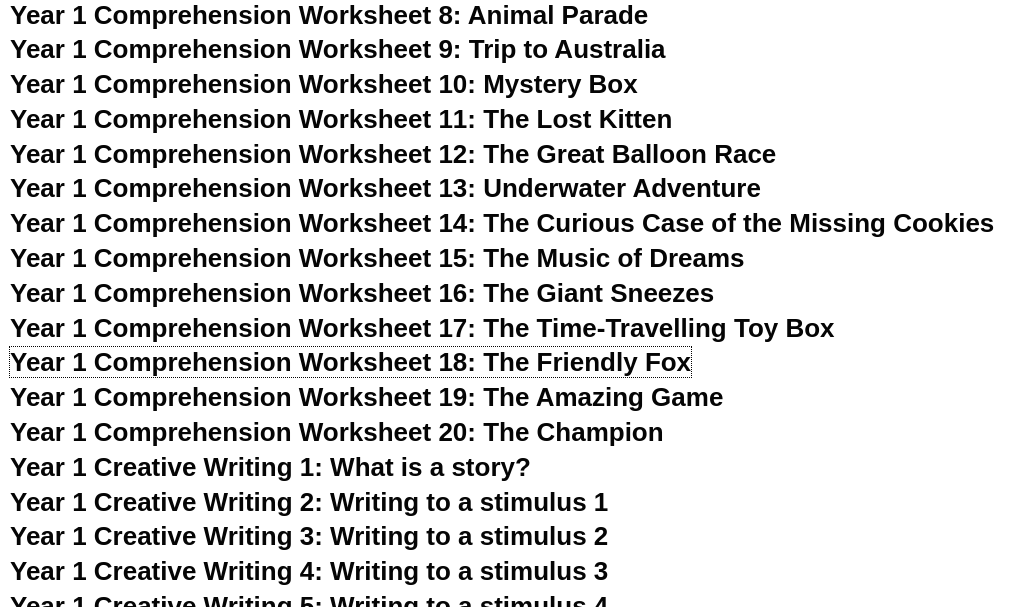 scroll, scrollTop: 2375, scrollLeft: 0, axis: vertical 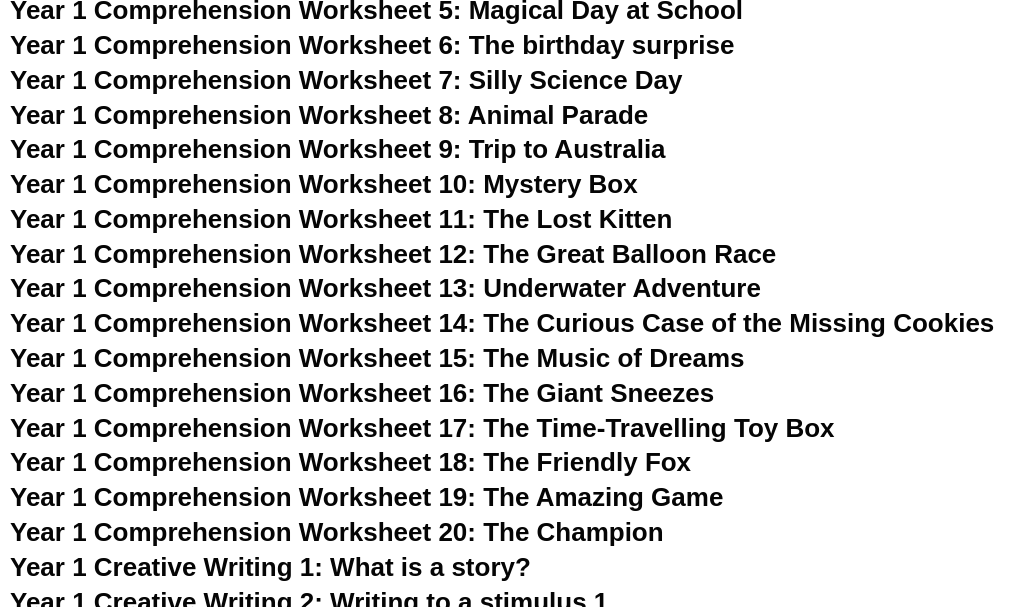 click on "Year 1 Comprehension Worksheet 9: Trip to Australia" at bounding box center [338, 149] 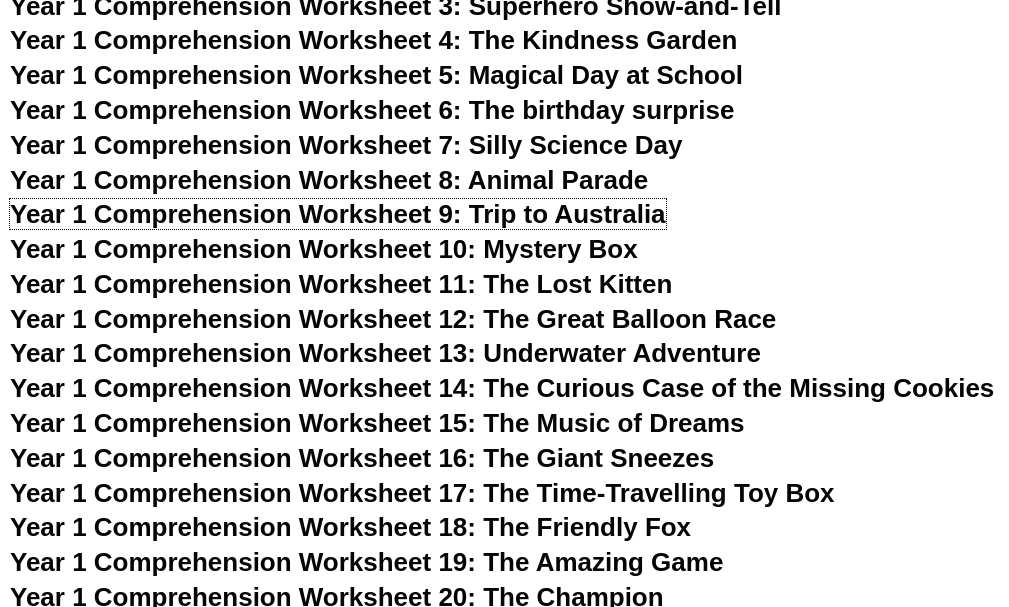 scroll, scrollTop: 2275, scrollLeft: 0, axis: vertical 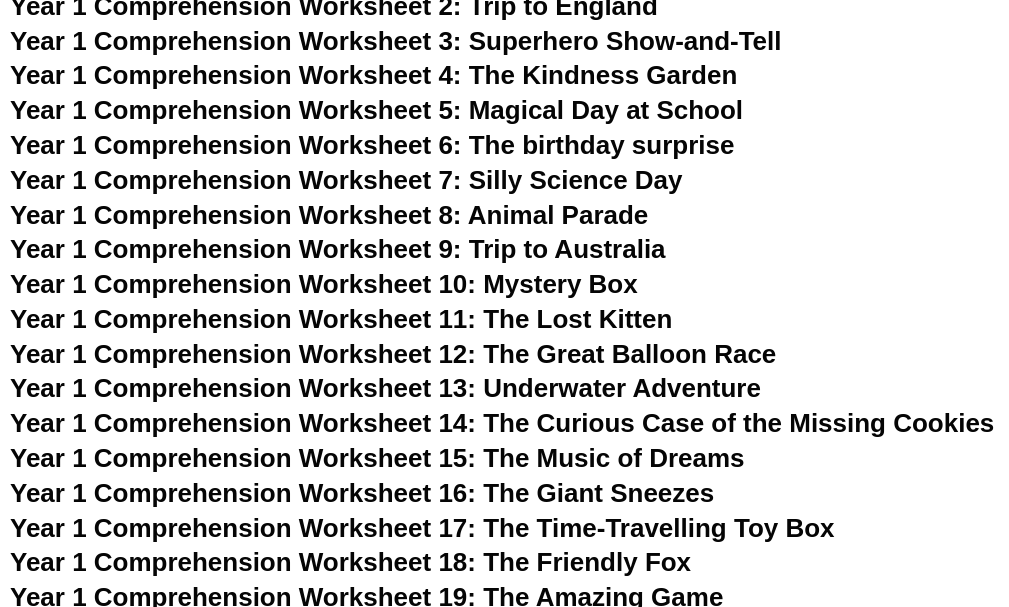 click on "Year 1 Comprehension Worksheet 7: Silly Science Day" at bounding box center [346, 180] 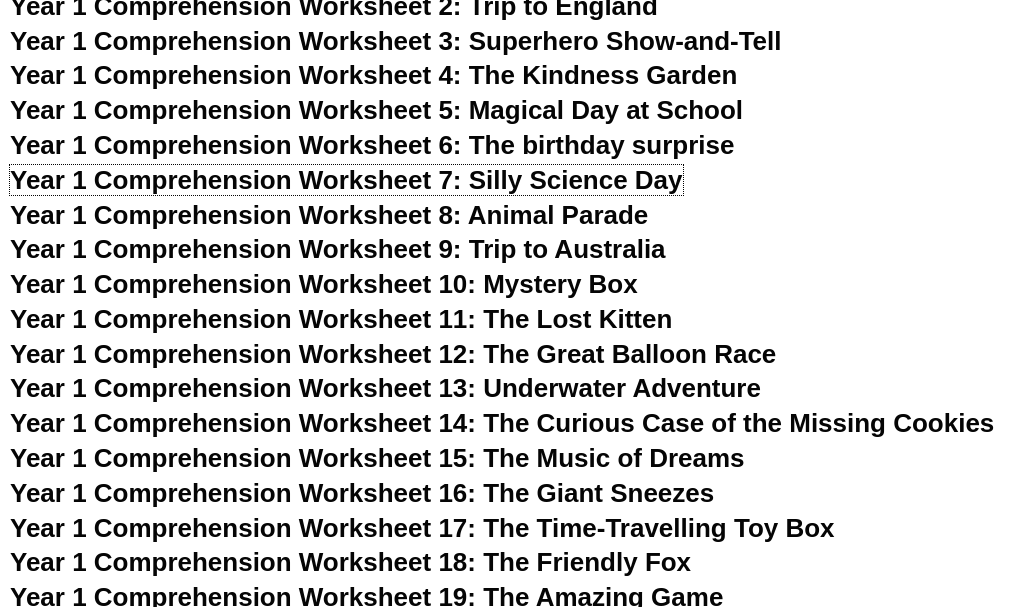 scroll, scrollTop: 2175, scrollLeft: 0, axis: vertical 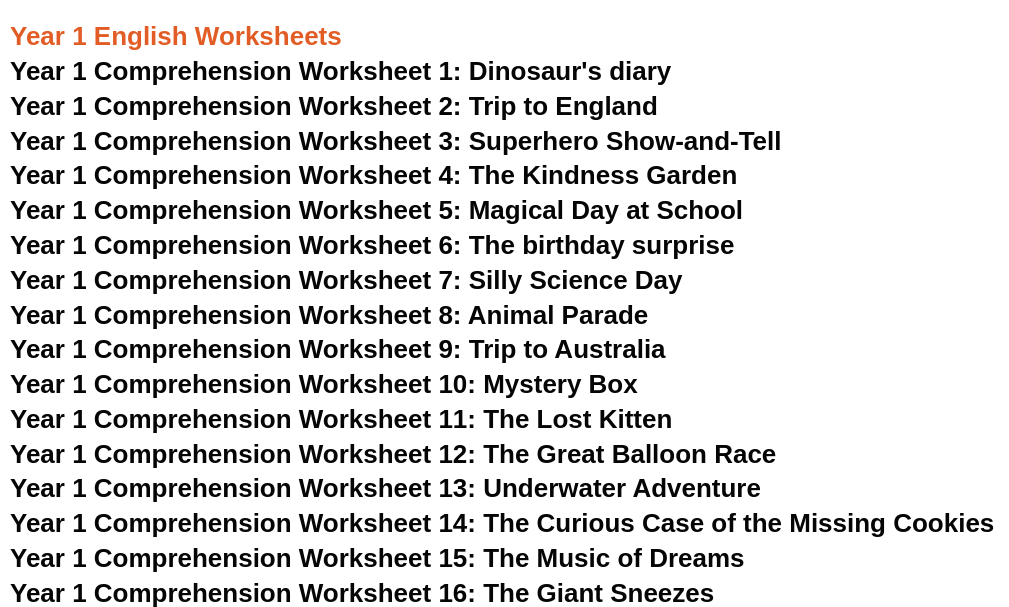 click on "Year 1 Comprehension Worksheet 6: The birthday surprise" at bounding box center (372, 245) 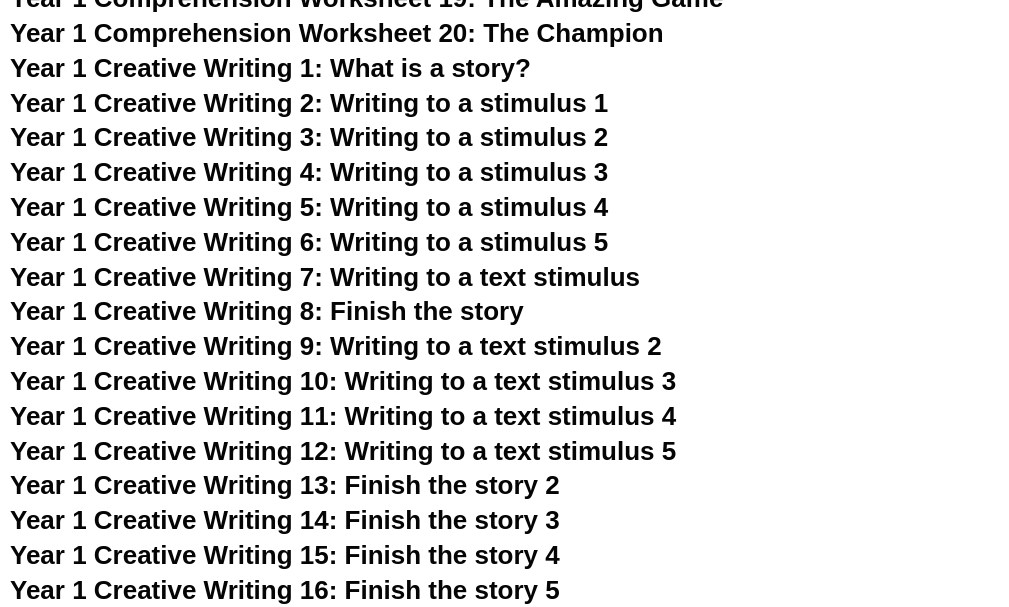 scroll, scrollTop: 2875, scrollLeft: 0, axis: vertical 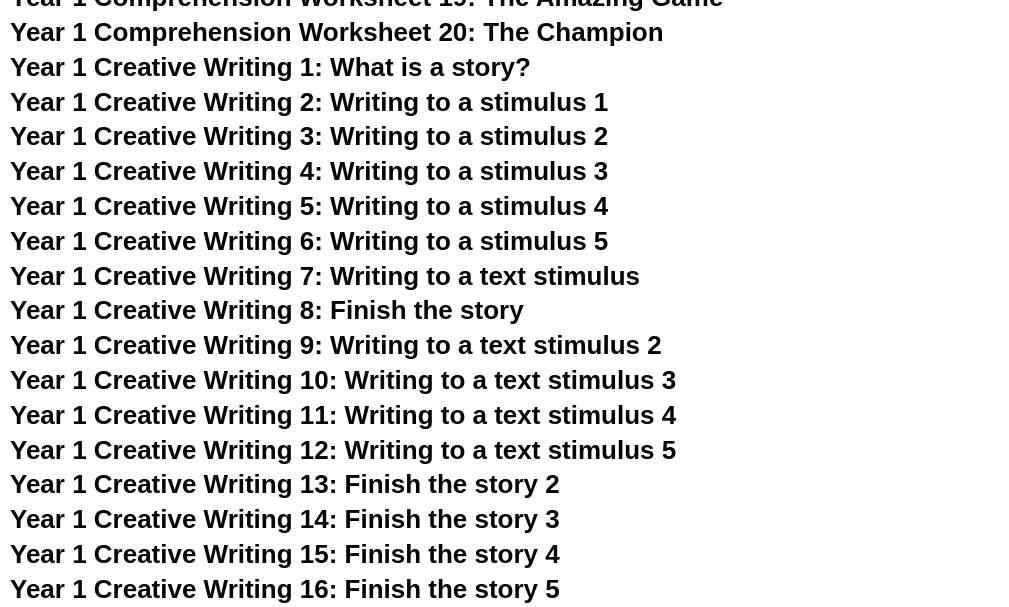 click on "Year 1 Creative Writing 2: Writing to a stimulus 1" at bounding box center (309, 102) 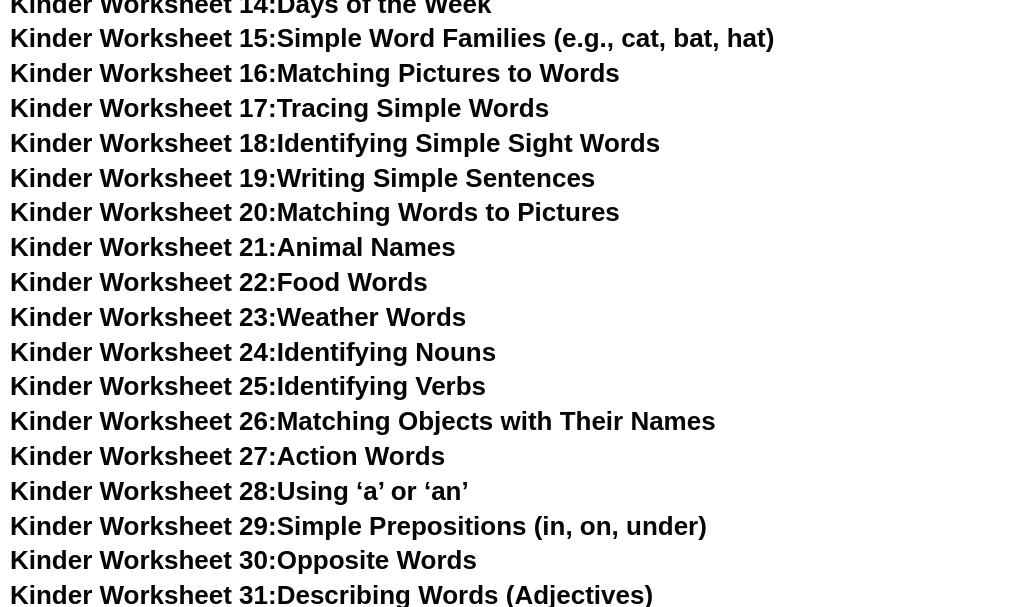 scroll, scrollTop: 1175, scrollLeft: 0, axis: vertical 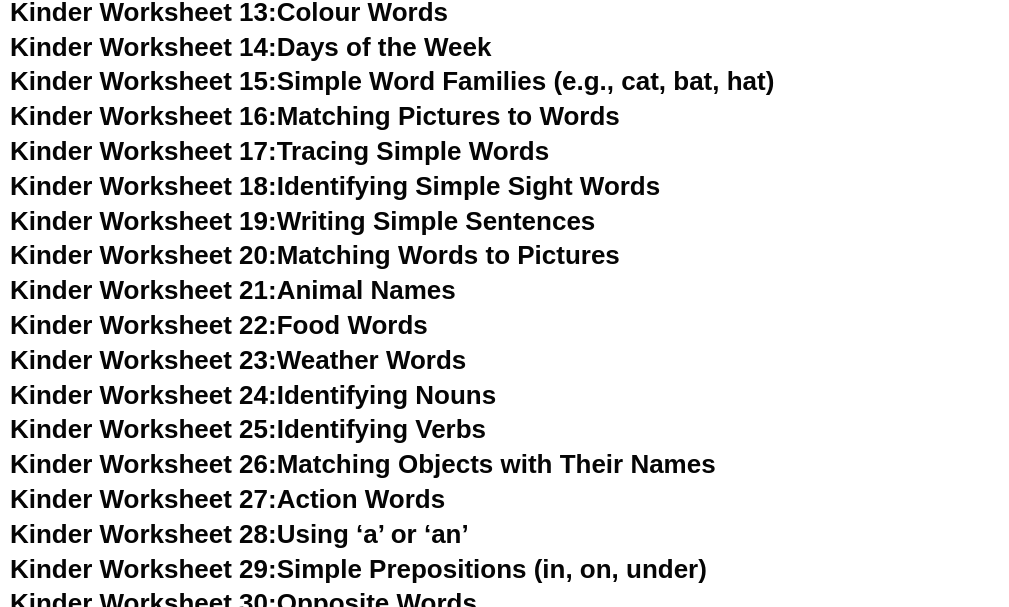 click on "Kinder Worksheet 22:  Food Words" at bounding box center (219, 325) 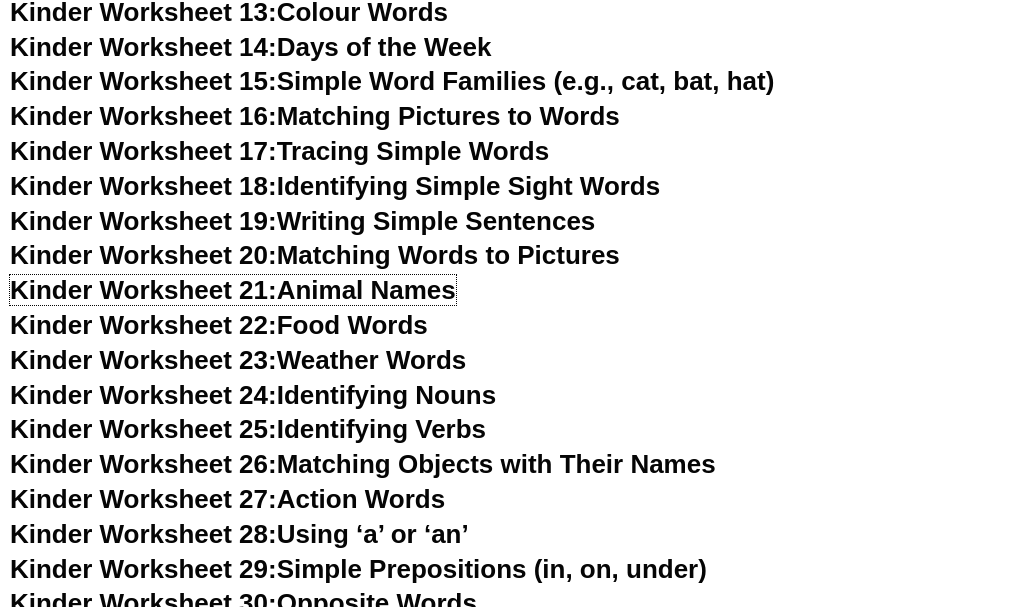 scroll, scrollTop: 1275, scrollLeft: 0, axis: vertical 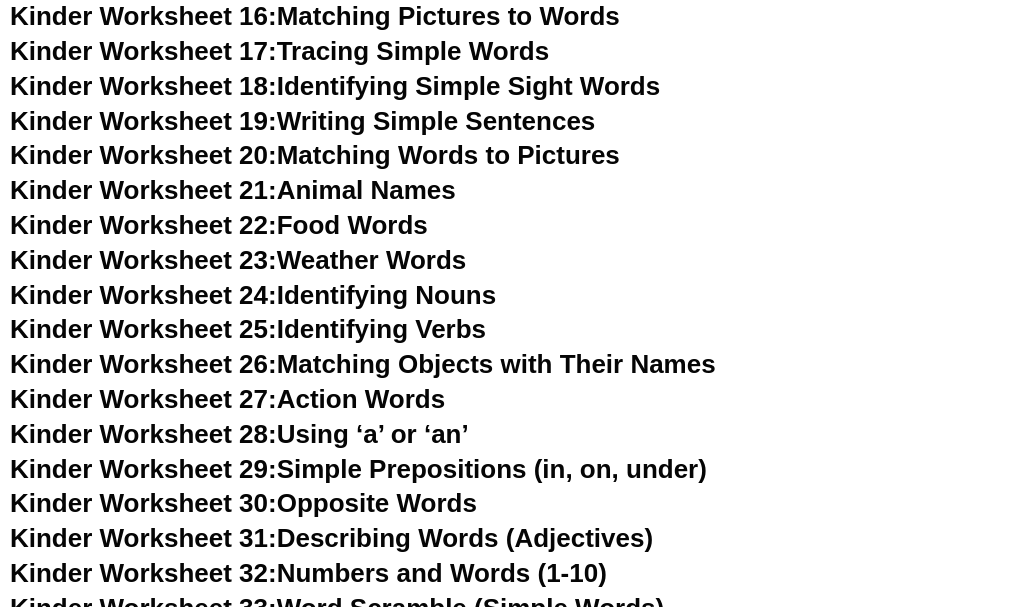 click on "Kinder Worksheet 27:  Action Words" at bounding box center [227, 399] 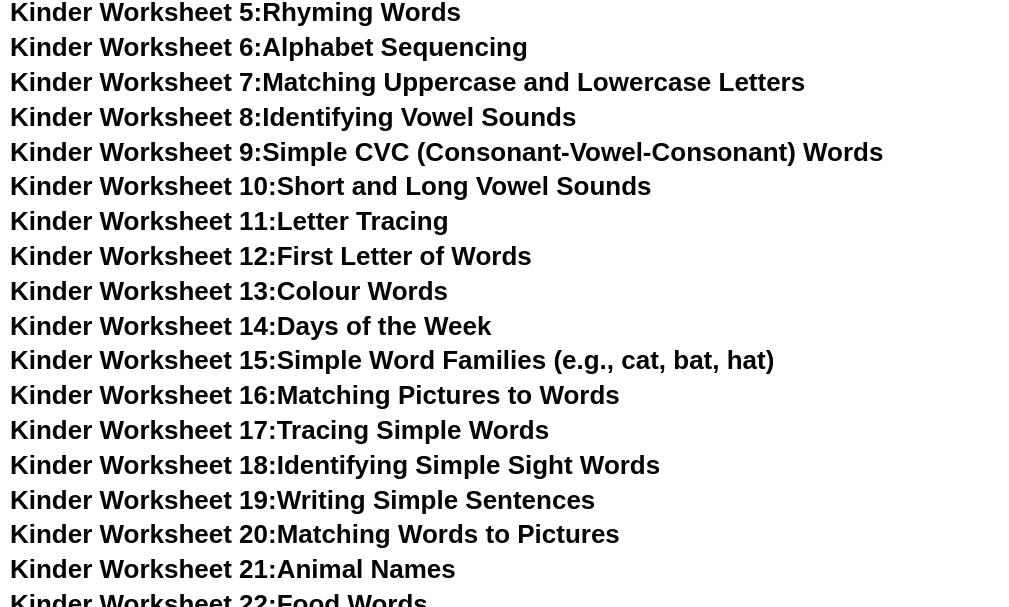 scroll, scrollTop: 975, scrollLeft: 0, axis: vertical 